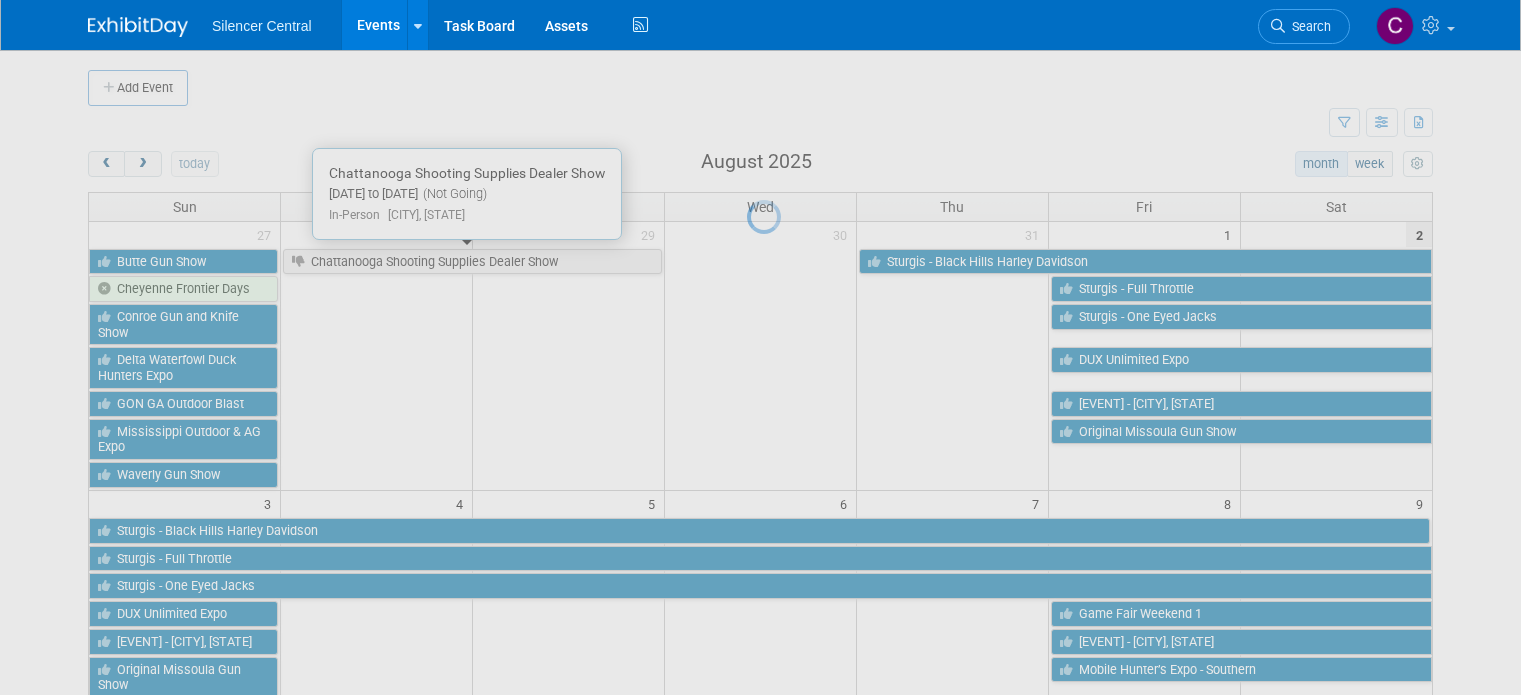 scroll, scrollTop: 74, scrollLeft: 0, axis: vertical 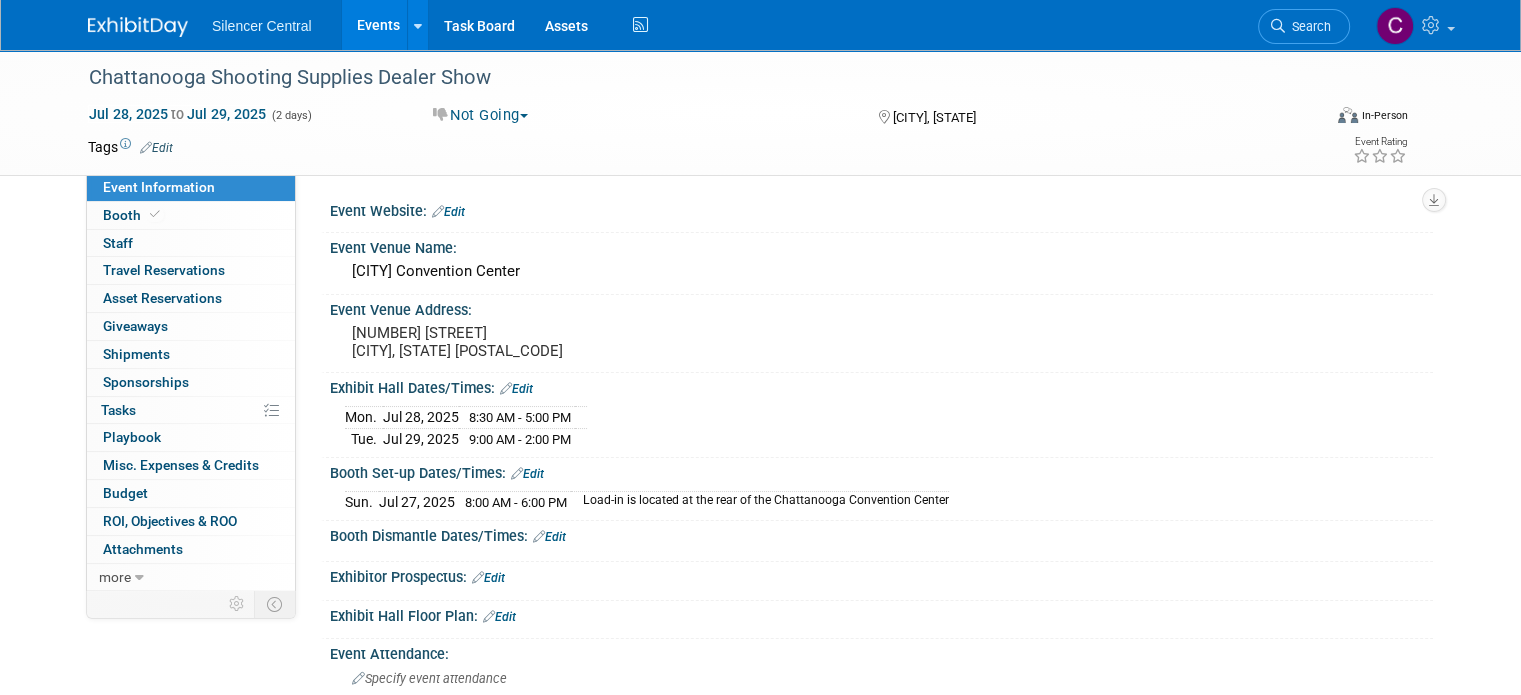 click at bounding box center [138, 27] 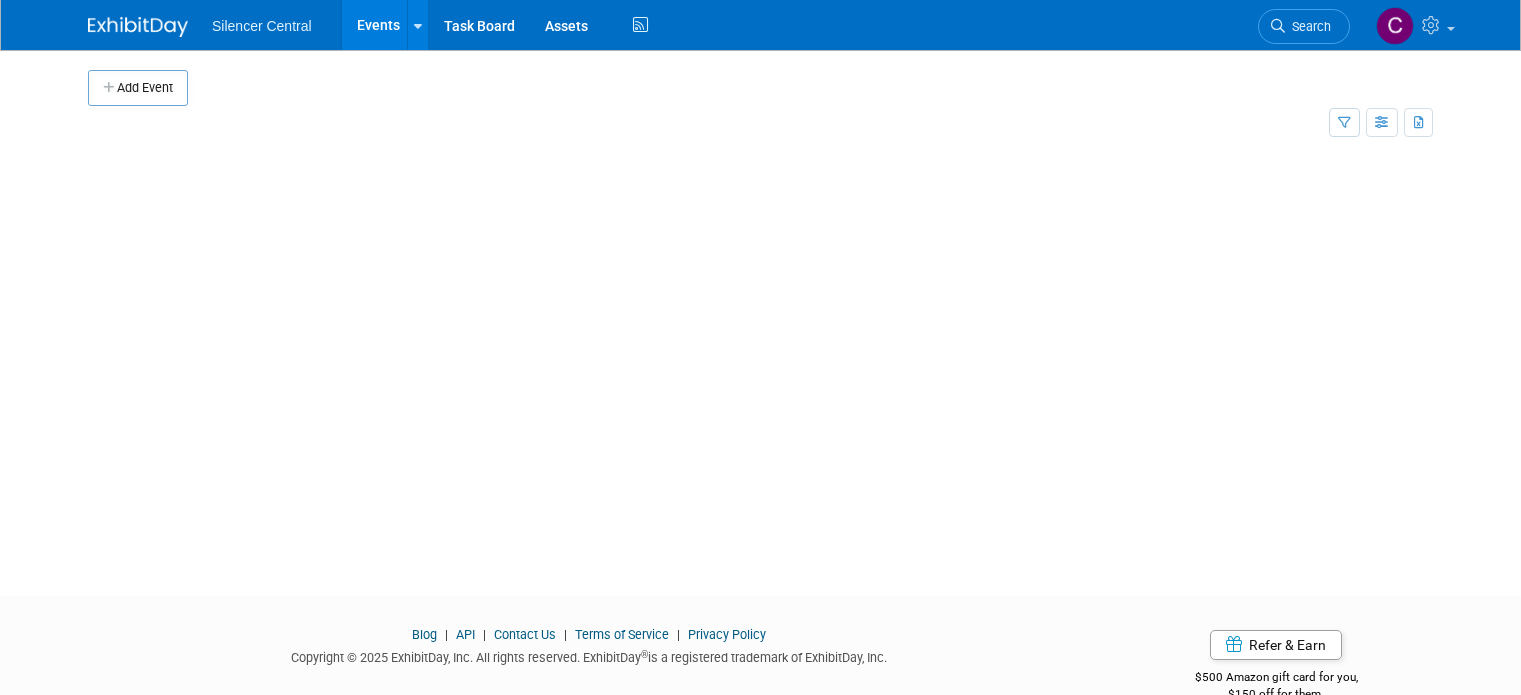 scroll, scrollTop: 0, scrollLeft: 0, axis: both 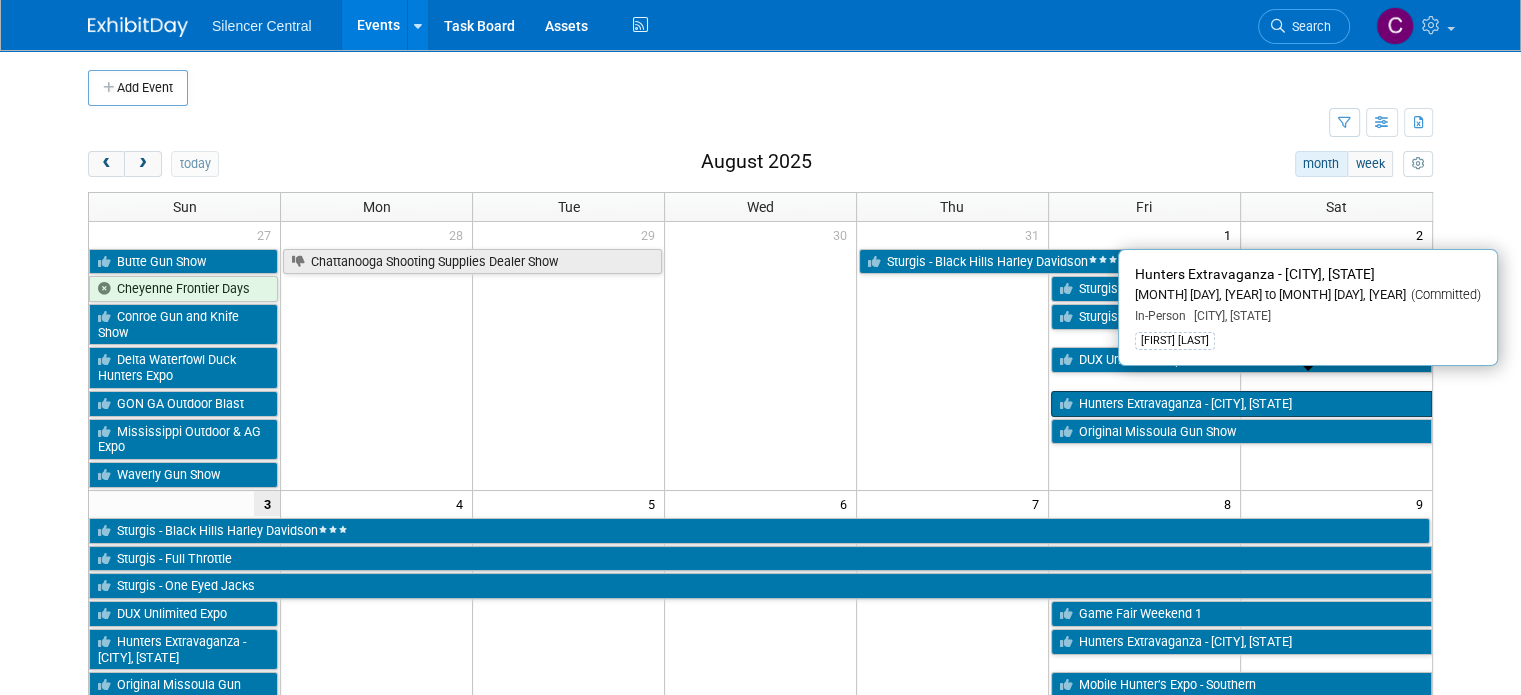 click on "Hunters Extravaganza - [CITY], [STATE]" at bounding box center [1241, 404] 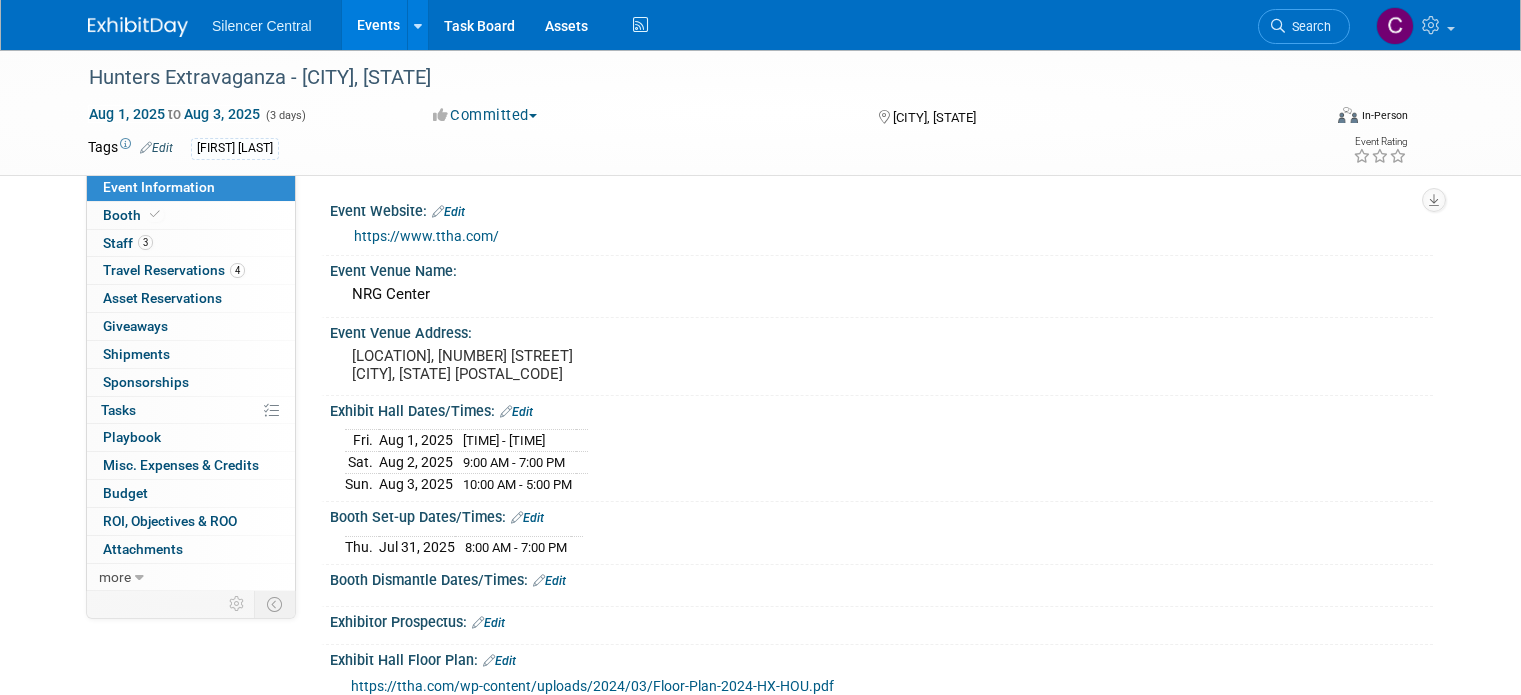 scroll, scrollTop: 0, scrollLeft: 0, axis: both 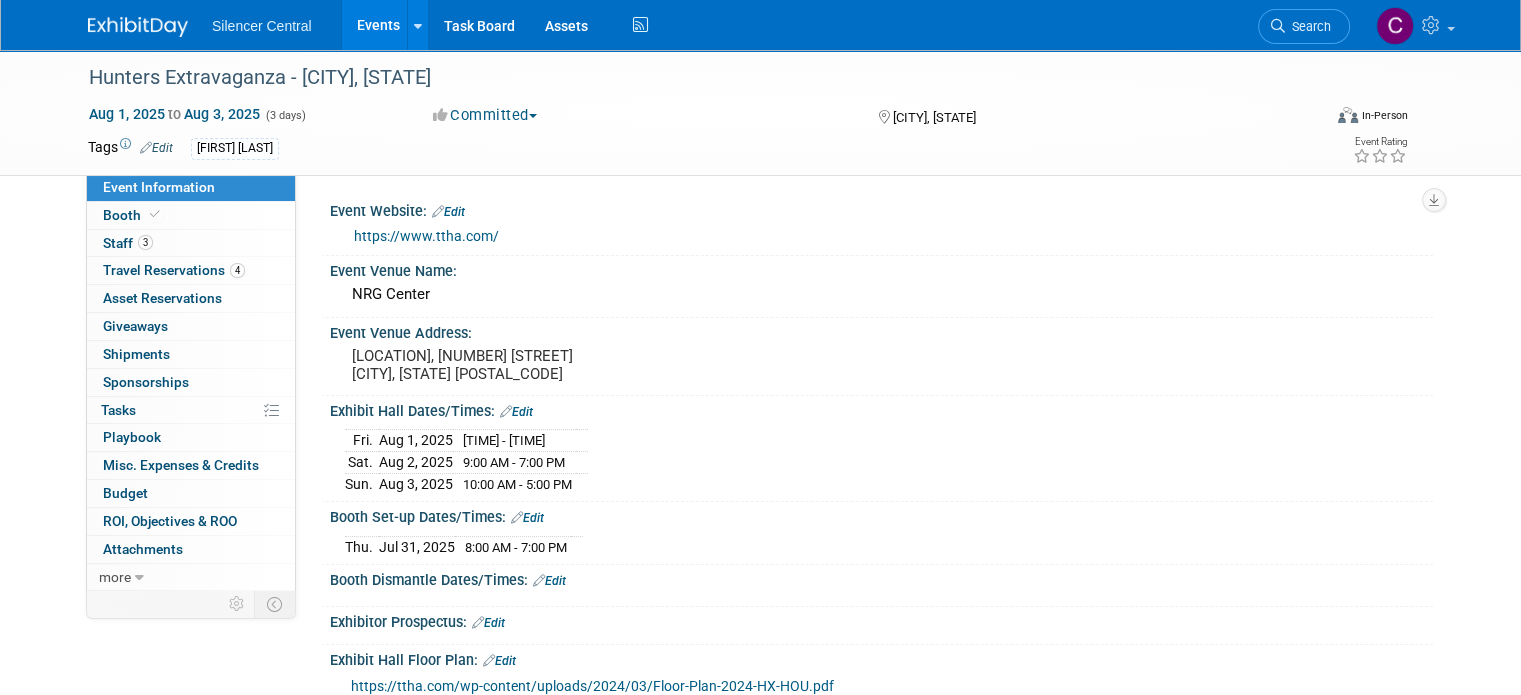 click at bounding box center [150, 17] 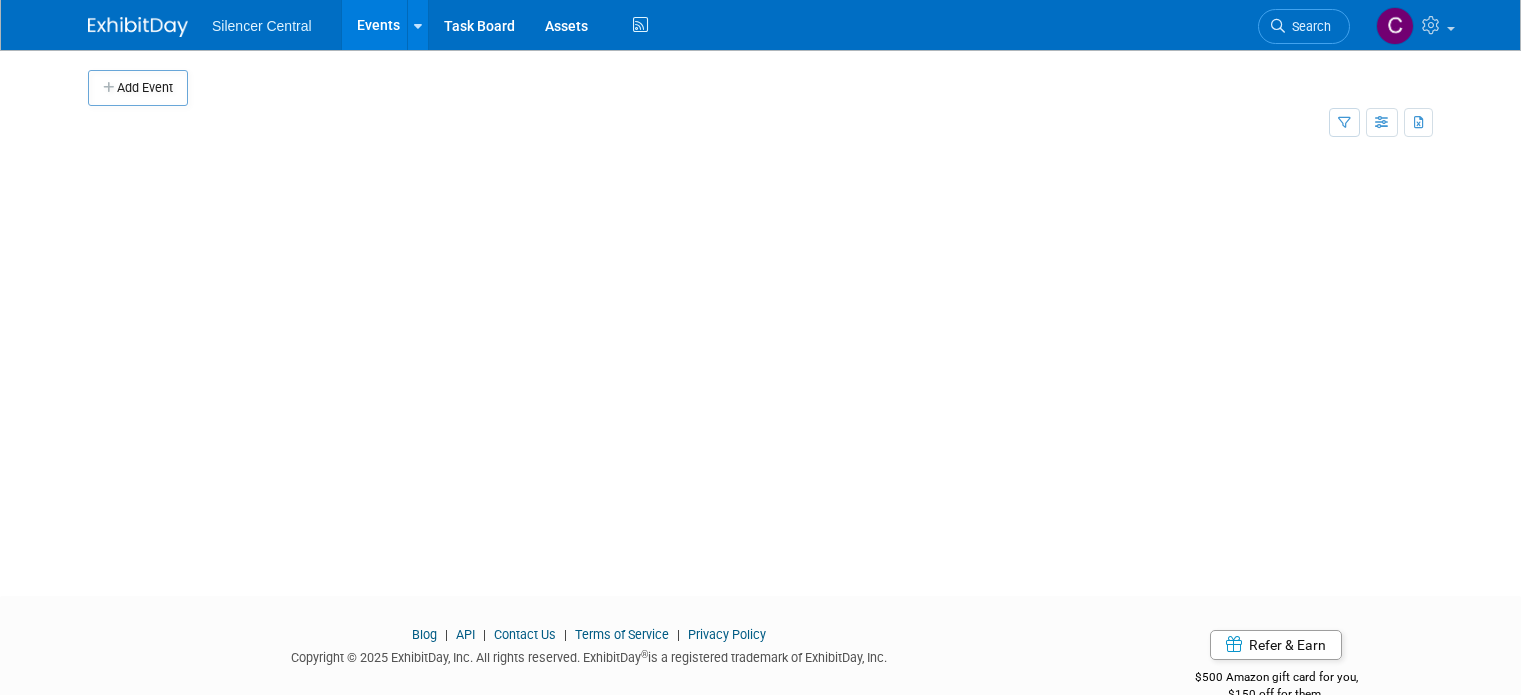scroll, scrollTop: 0, scrollLeft: 0, axis: both 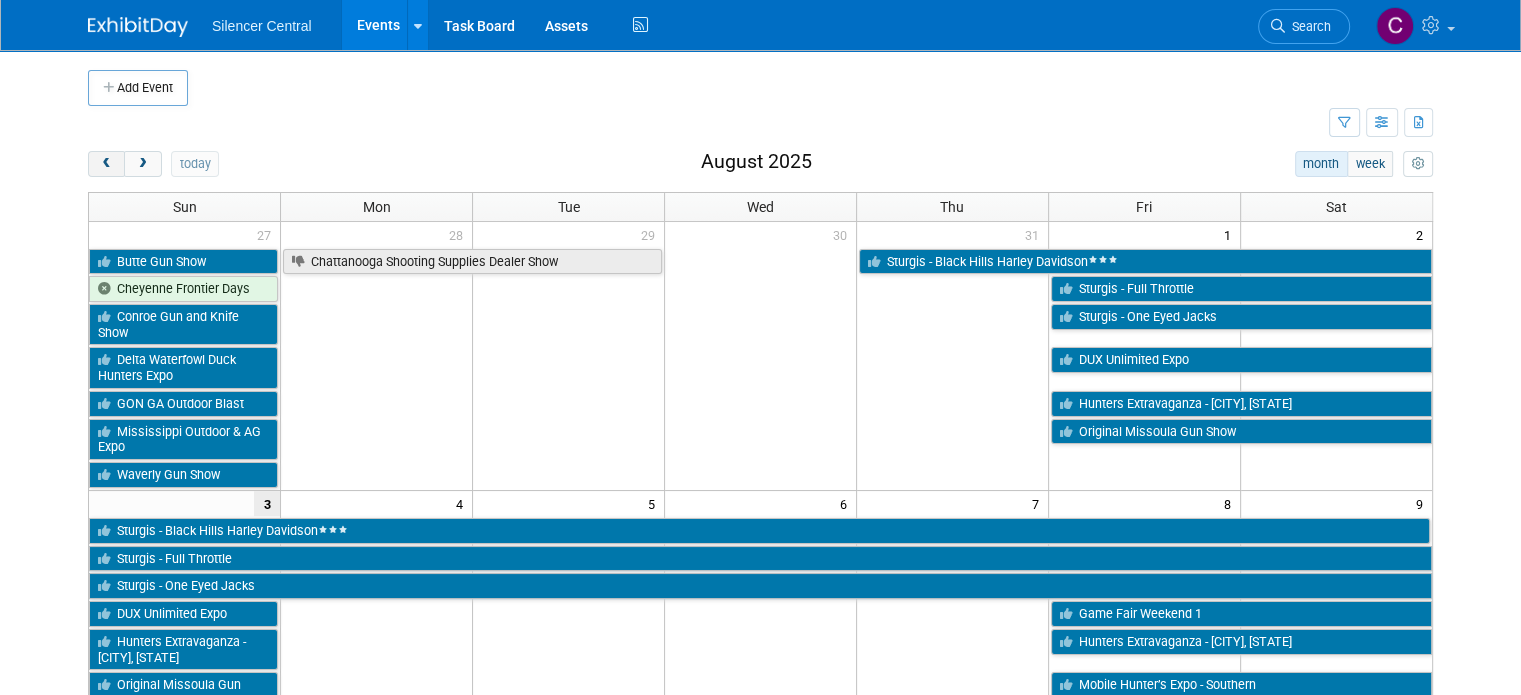click at bounding box center [106, 164] 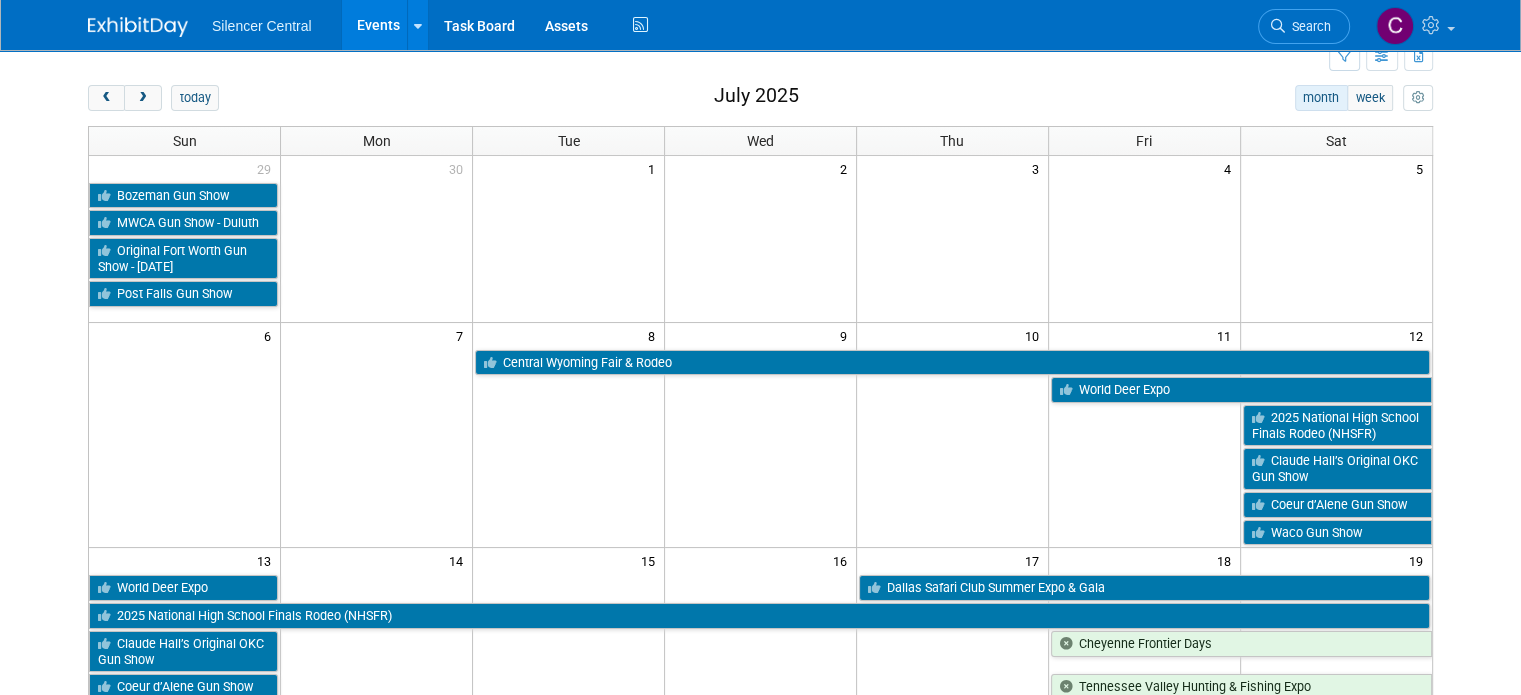scroll, scrollTop: 0, scrollLeft: 0, axis: both 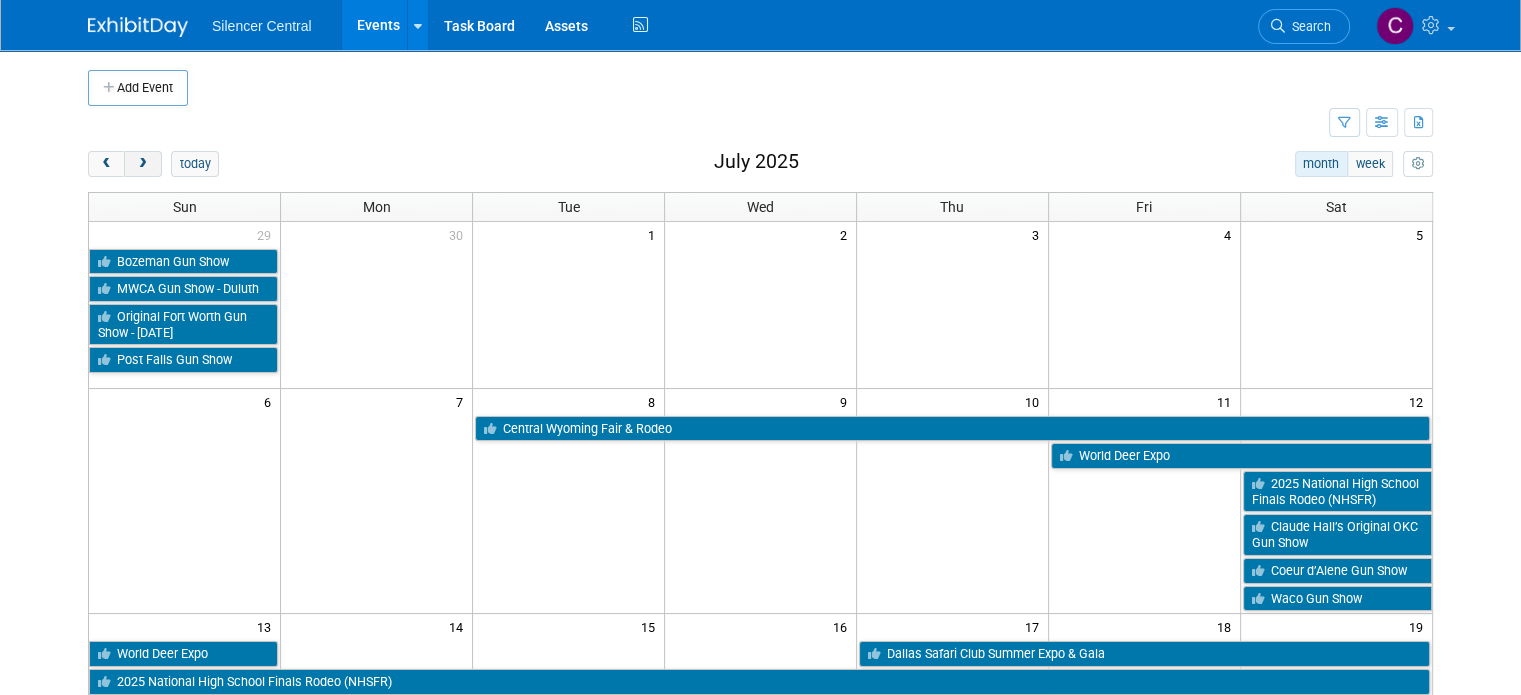 click at bounding box center [142, 164] 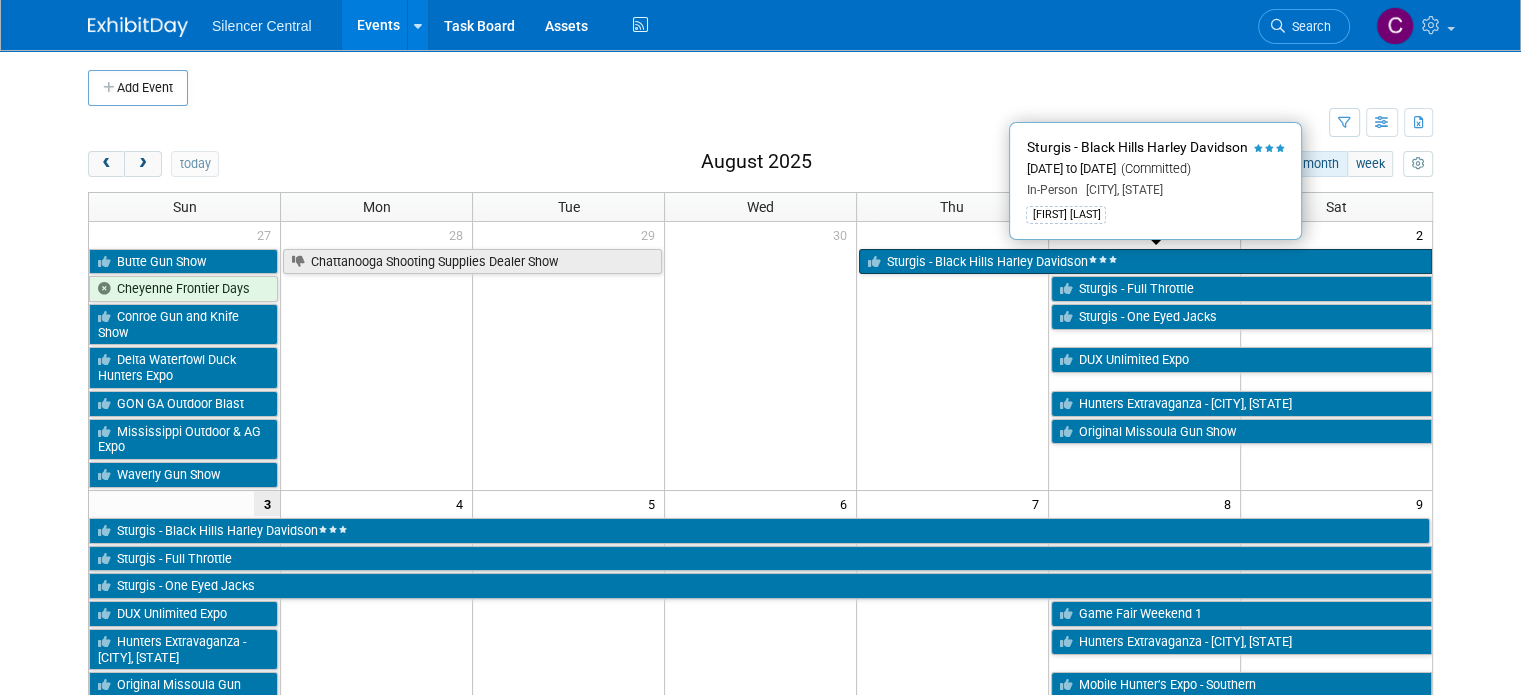 click on "Sturgis - Black Hills Harley Davidson" at bounding box center [1145, 262] 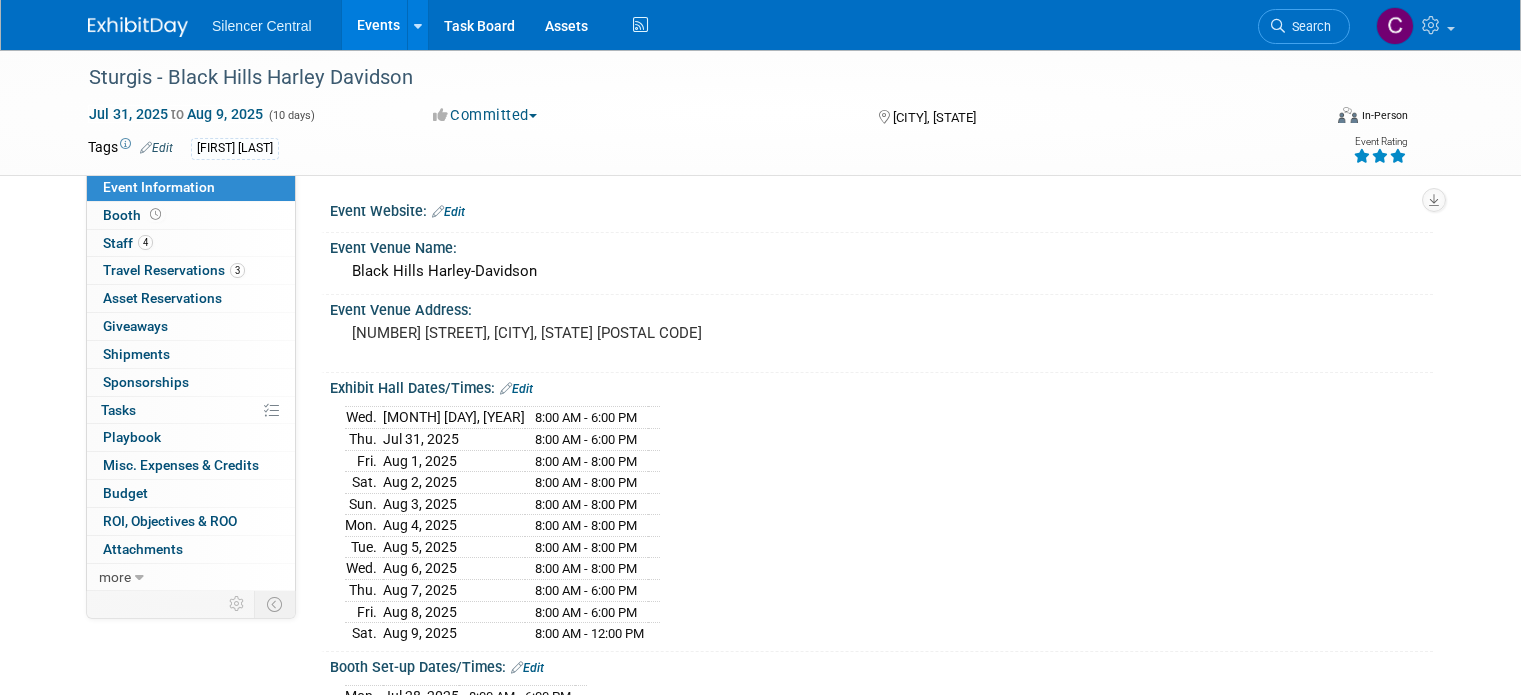 scroll, scrollTop: 0, scrollLeft: 0, axis: both 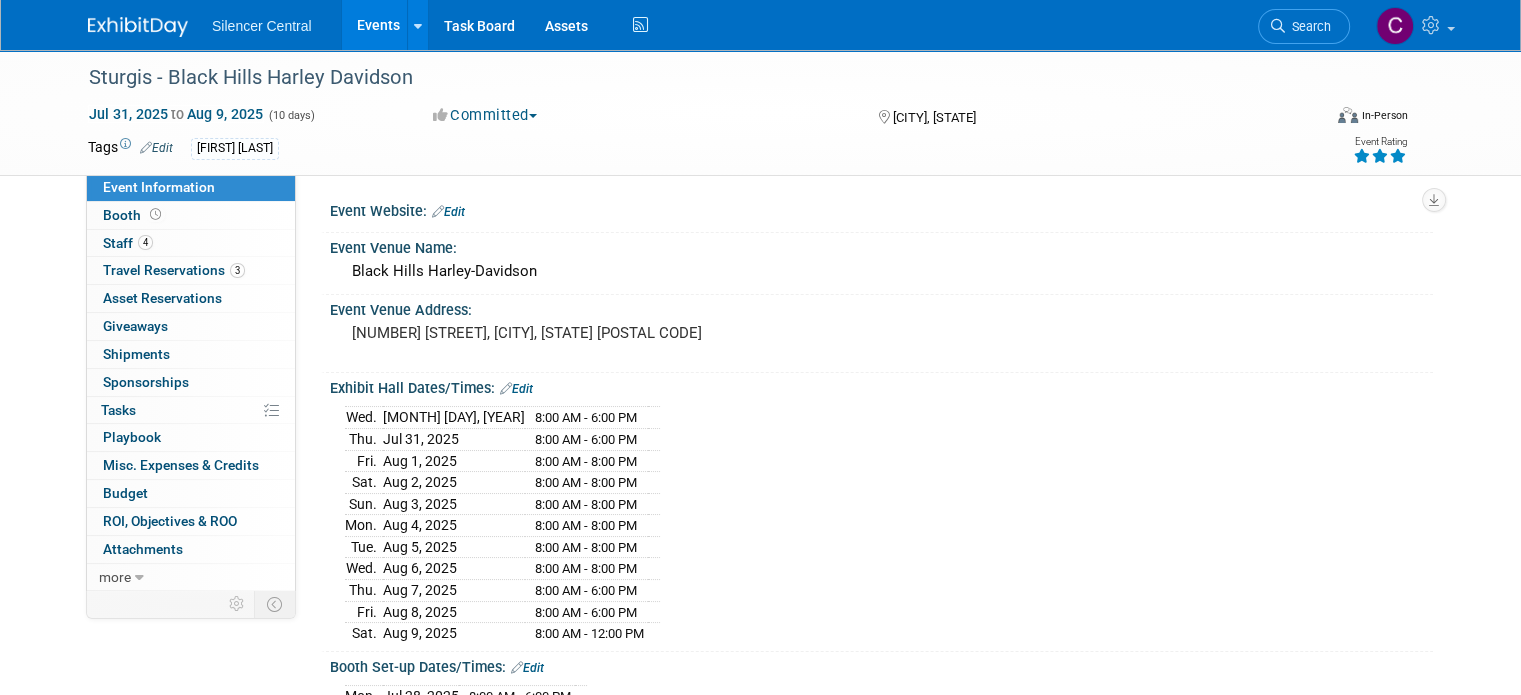 click at bounding box center [138, 27] 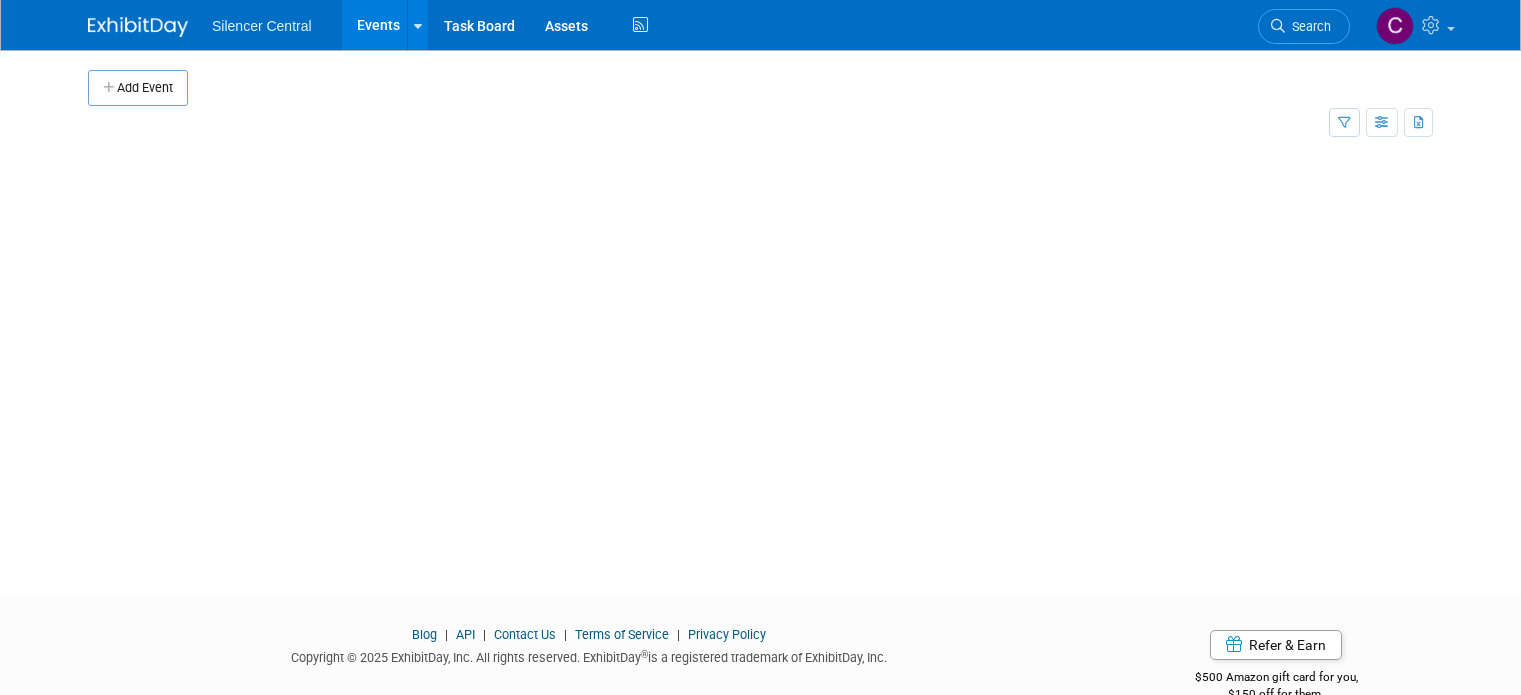 scroll, scrollTop: 0, scrollLeft: 0, axis: both 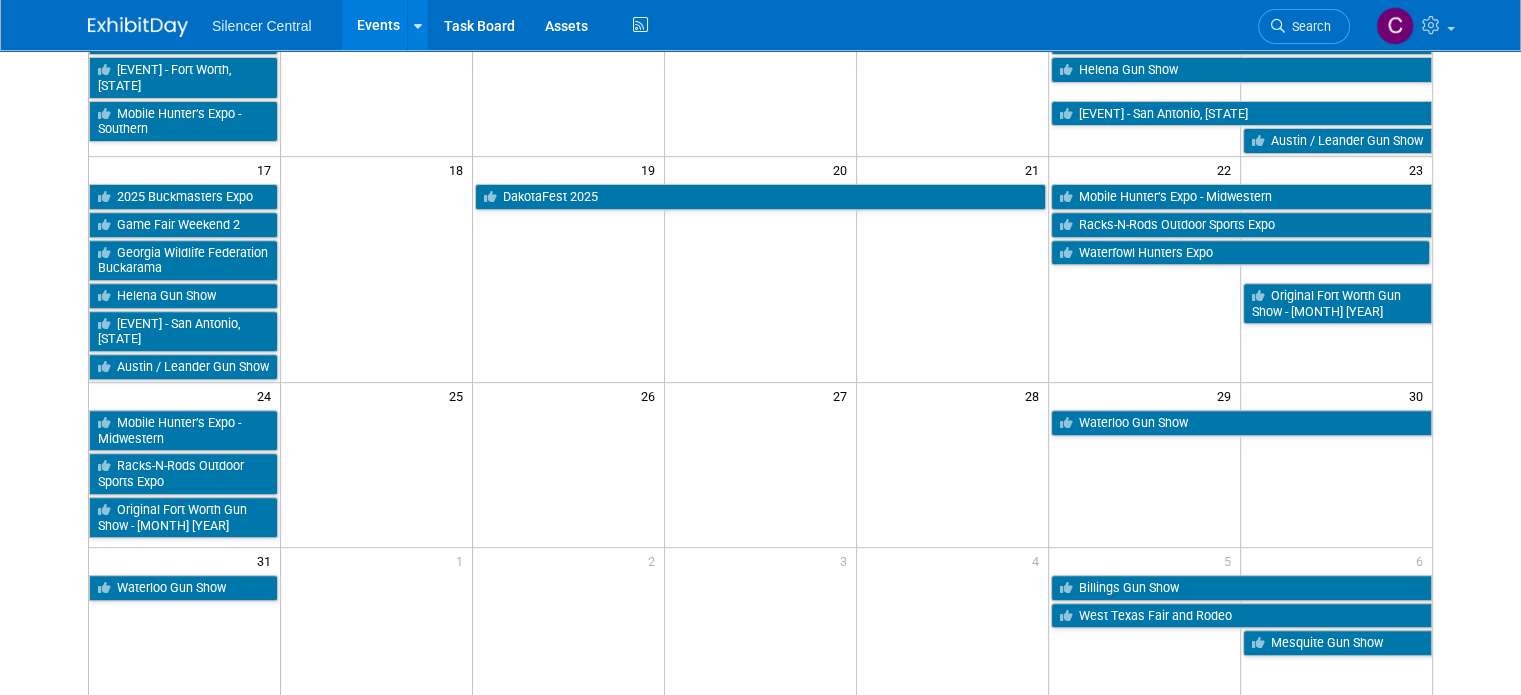 click at bounding box center (761, 473) 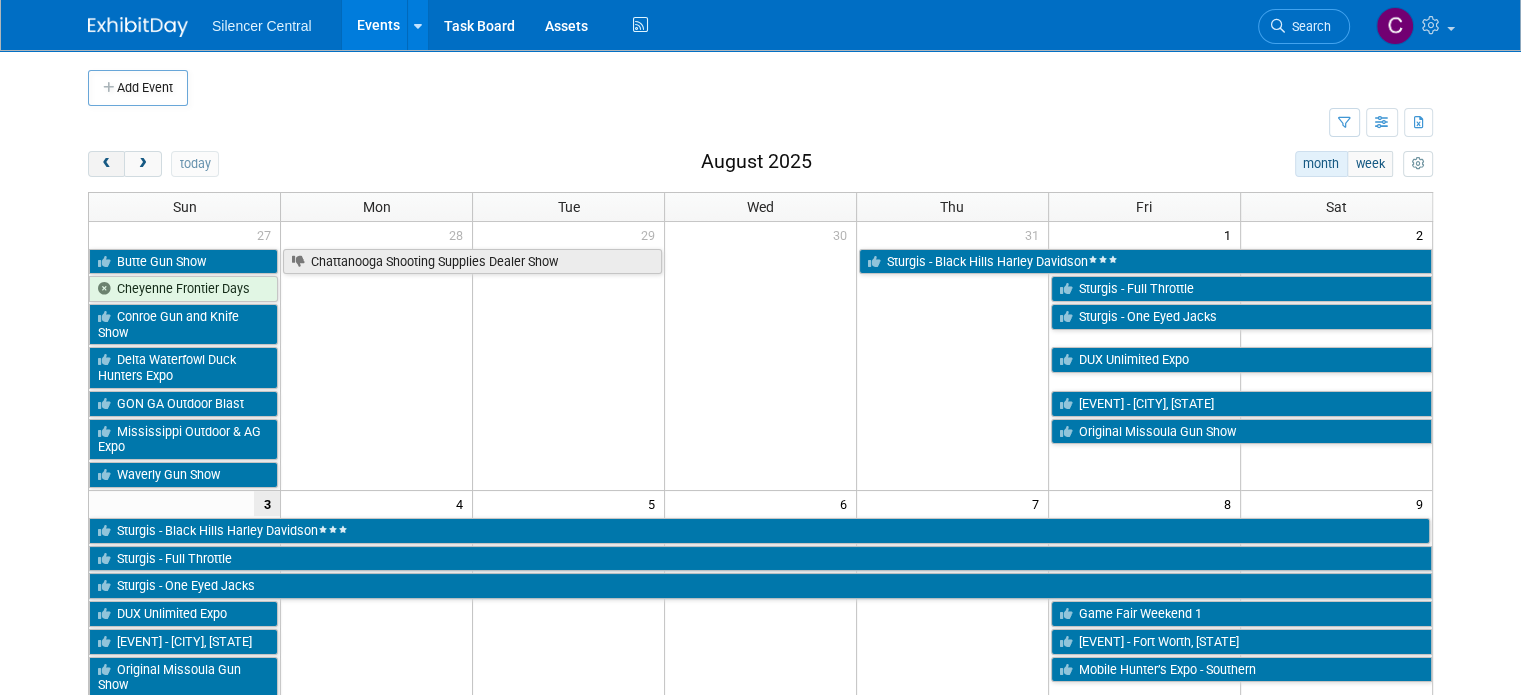 click at bounding box center (106, 164) 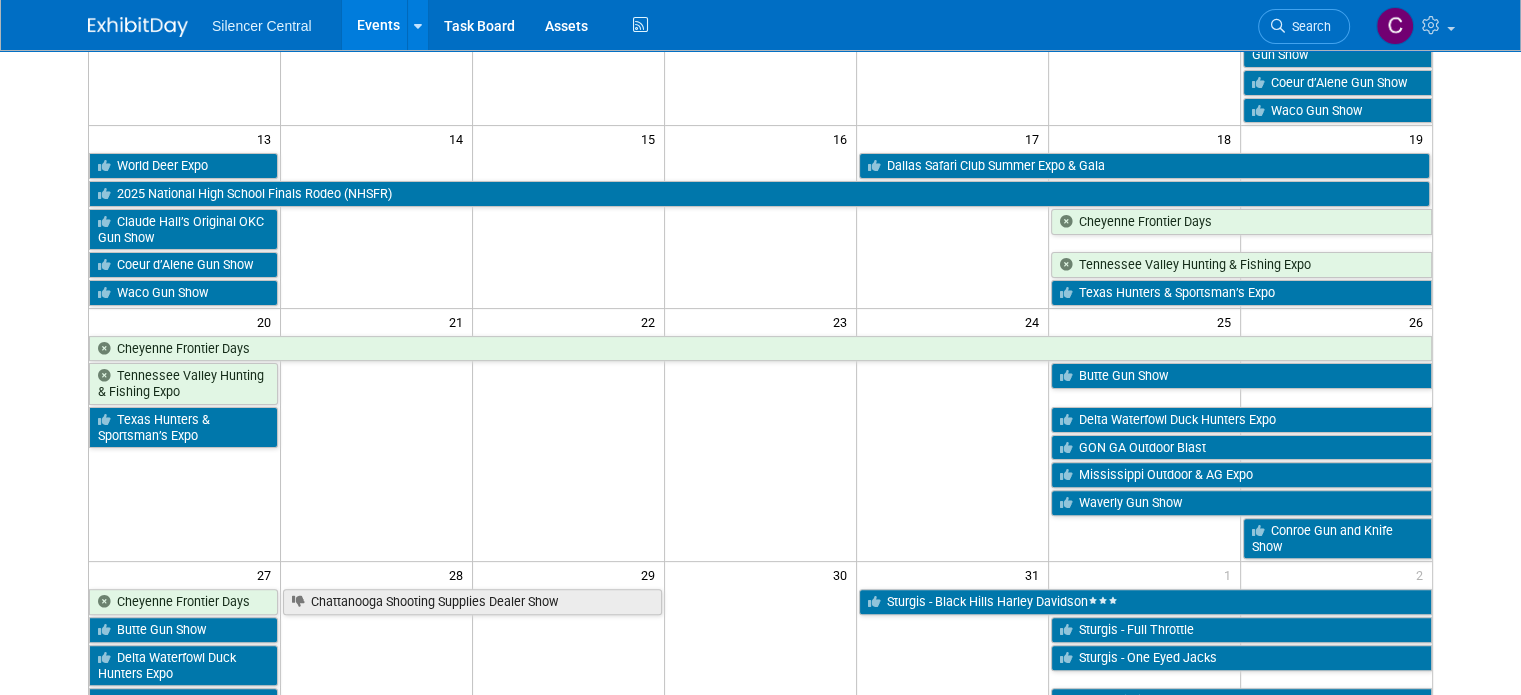 scroll, scrollTop: 492, scrollLeft: 0, axis: vertical 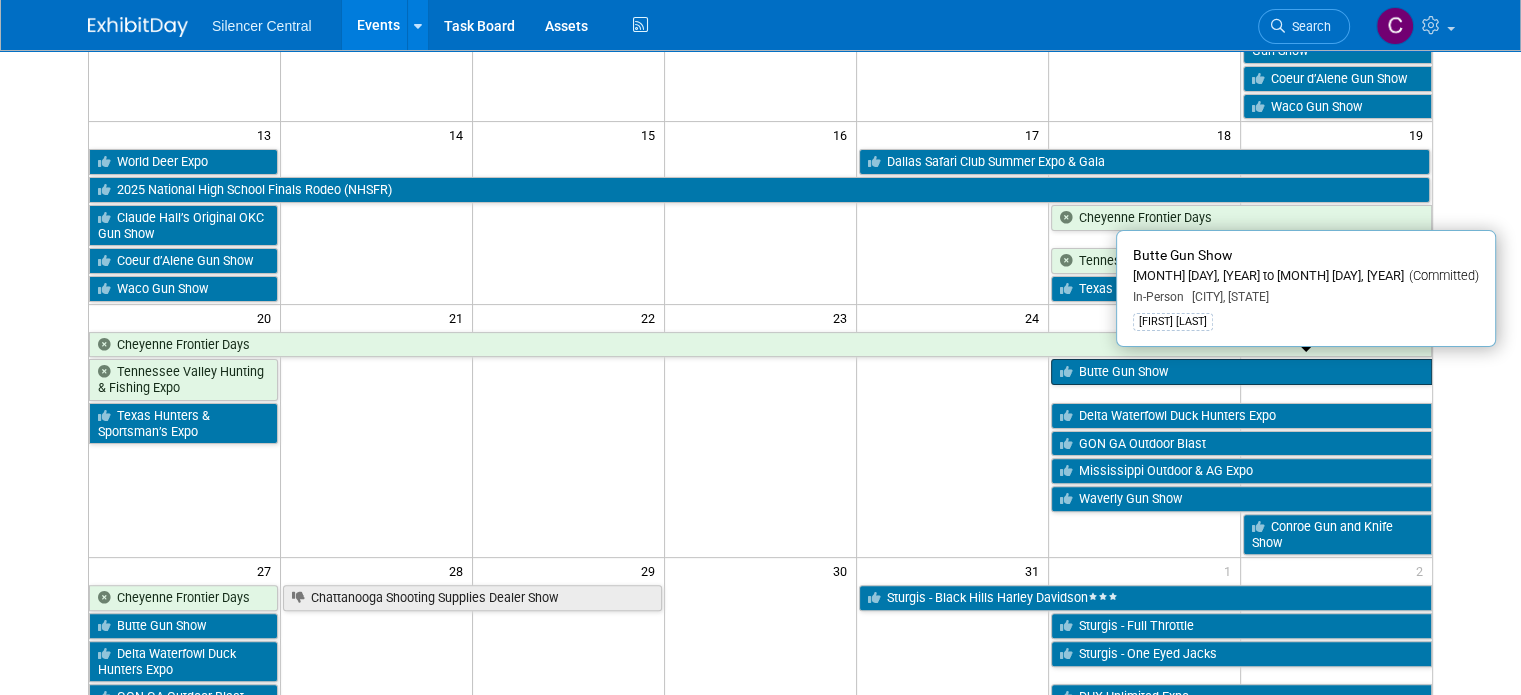 click on "Butte Gun Show" at bounding box center (1241, 372) 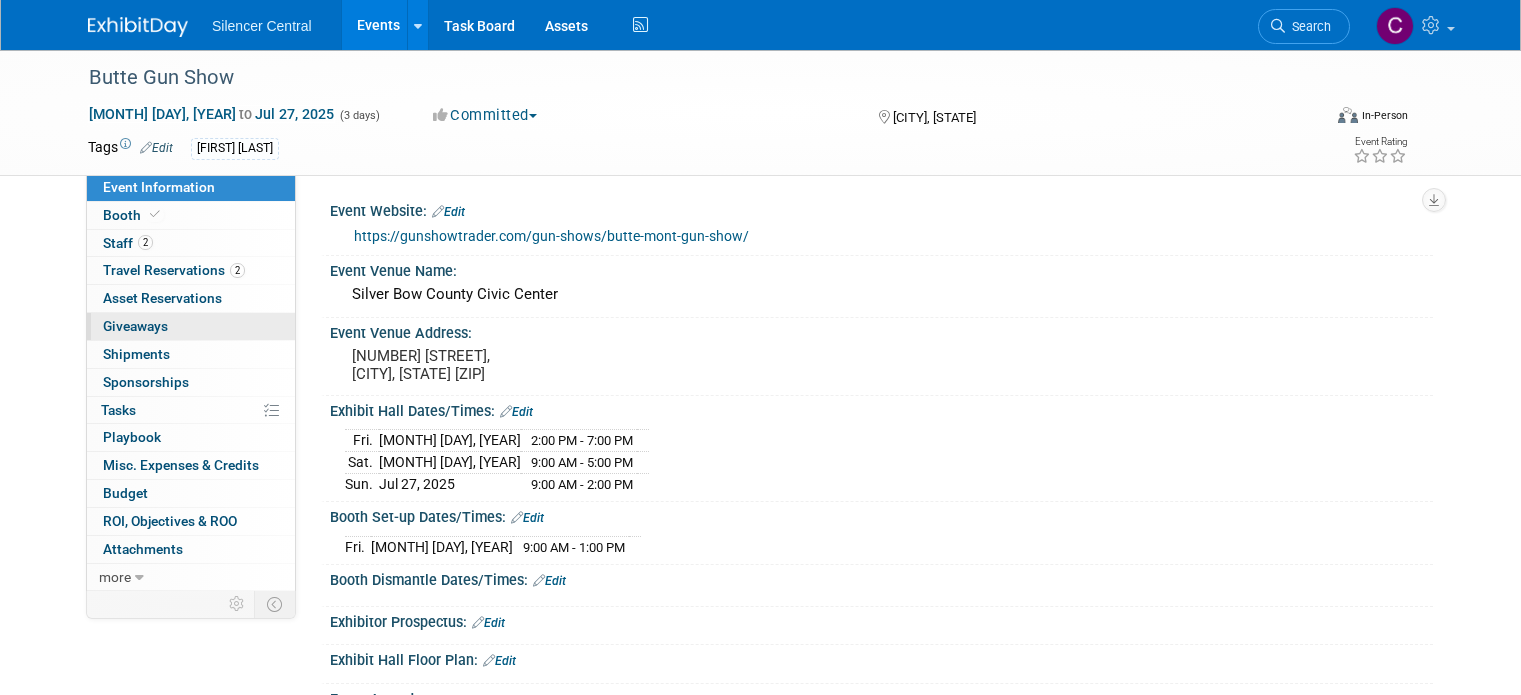 scroll, scrollTop: 0, scrollLeft: 0, axis: both 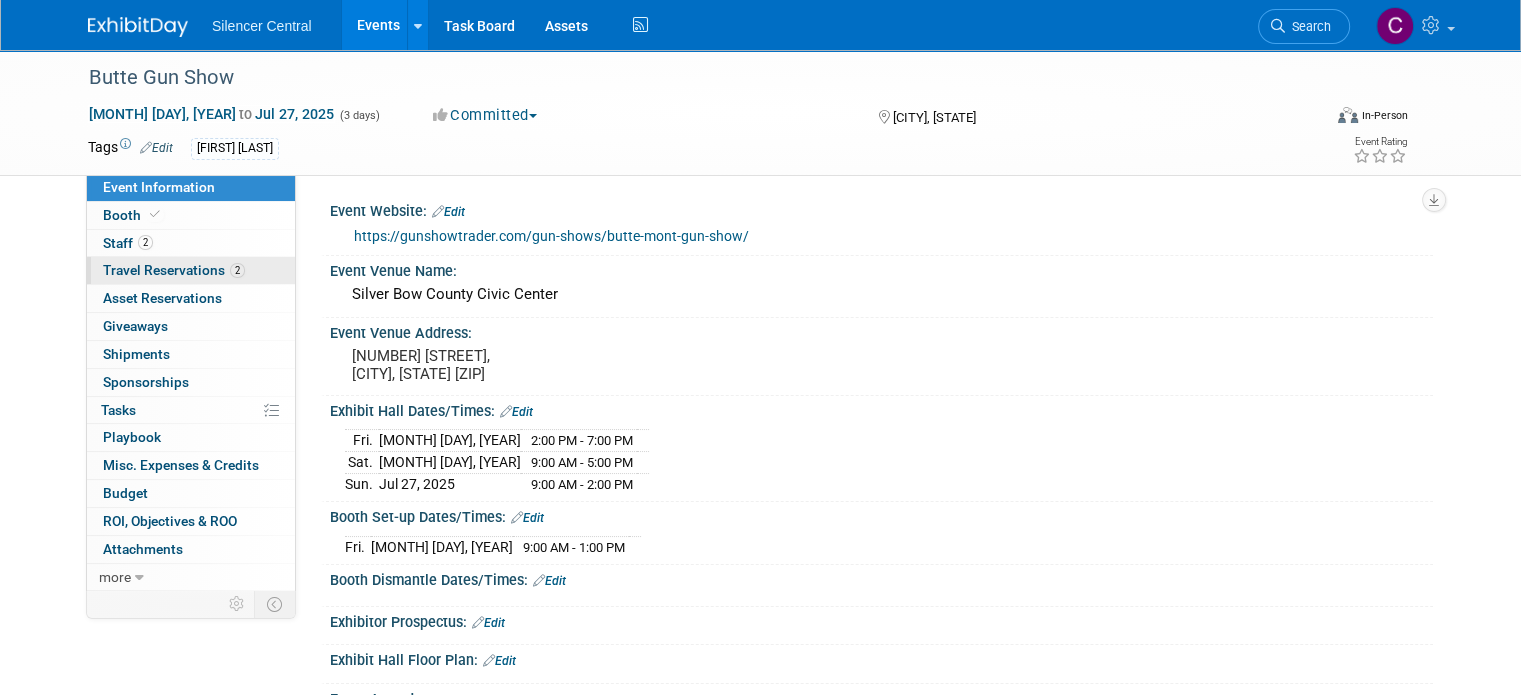 click on "Travel Reservations 2" at bounding box center (174, 270) 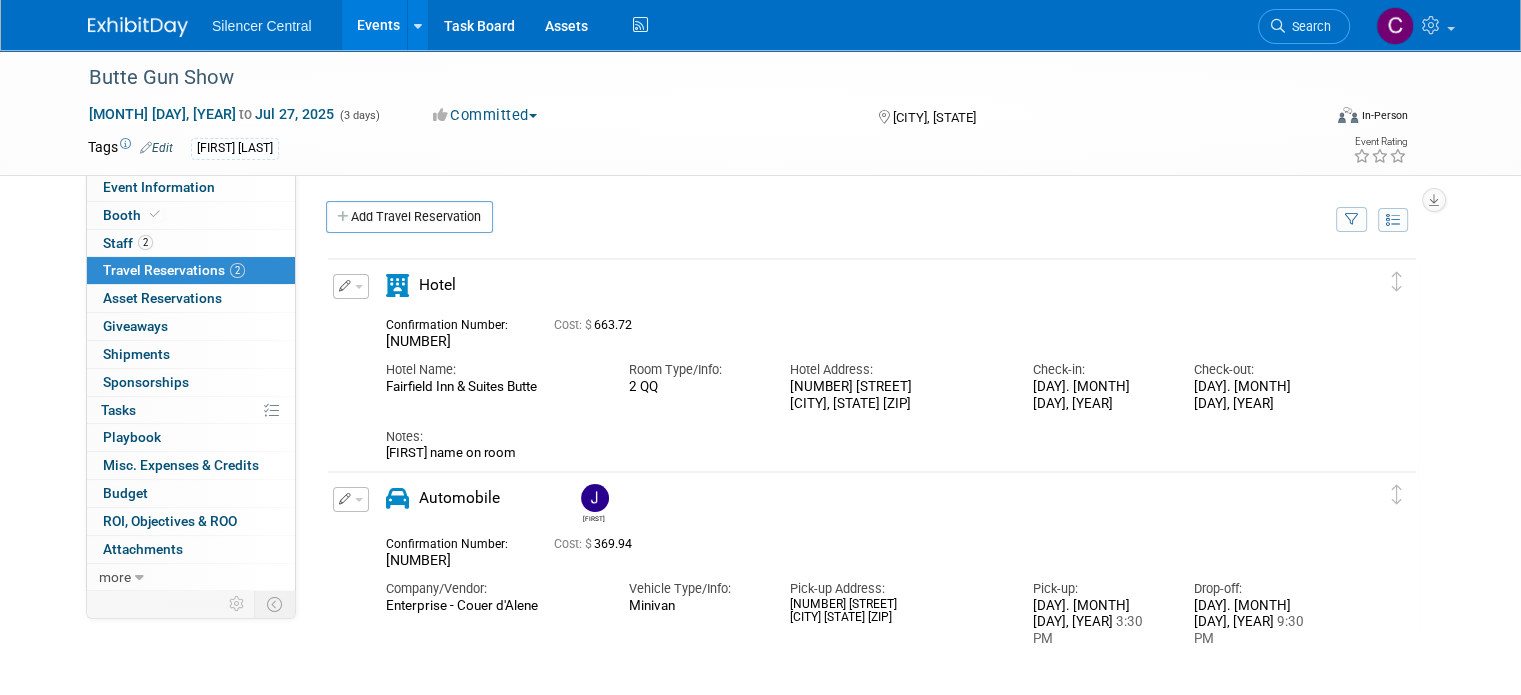click at bounding box center (138, 27) 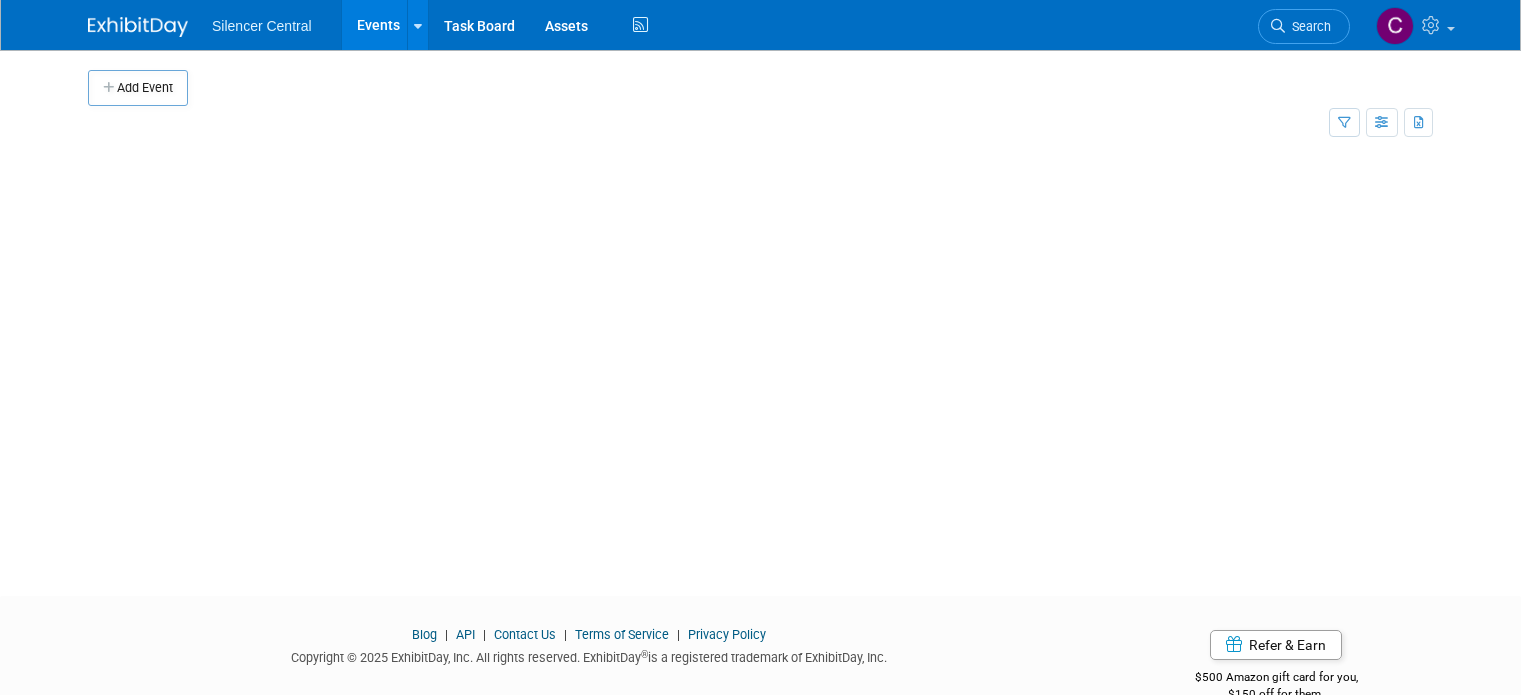 scroll, scrollTop: 0, scrollLeft: 0, axis: both 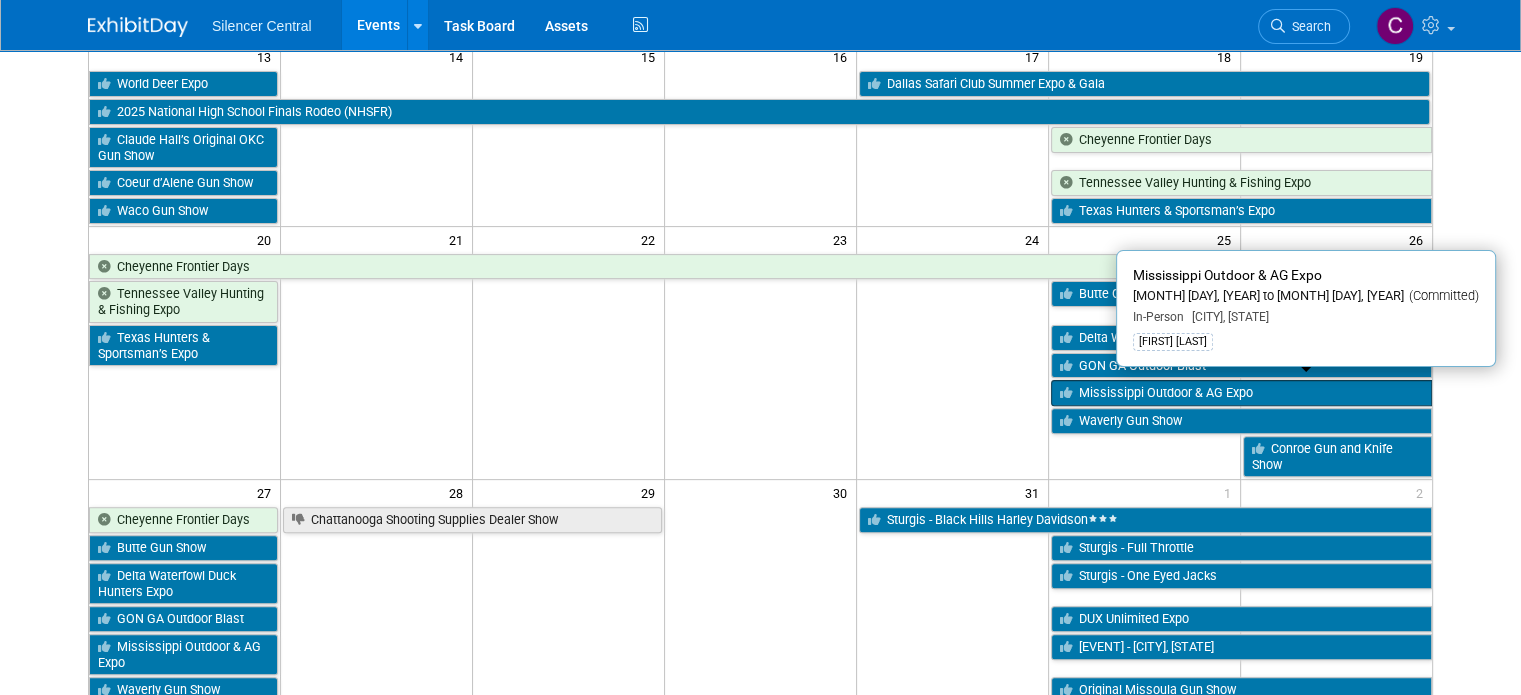 click on "Mississippi Outdoor & AG Expo" at bounding box center [1241, 393] 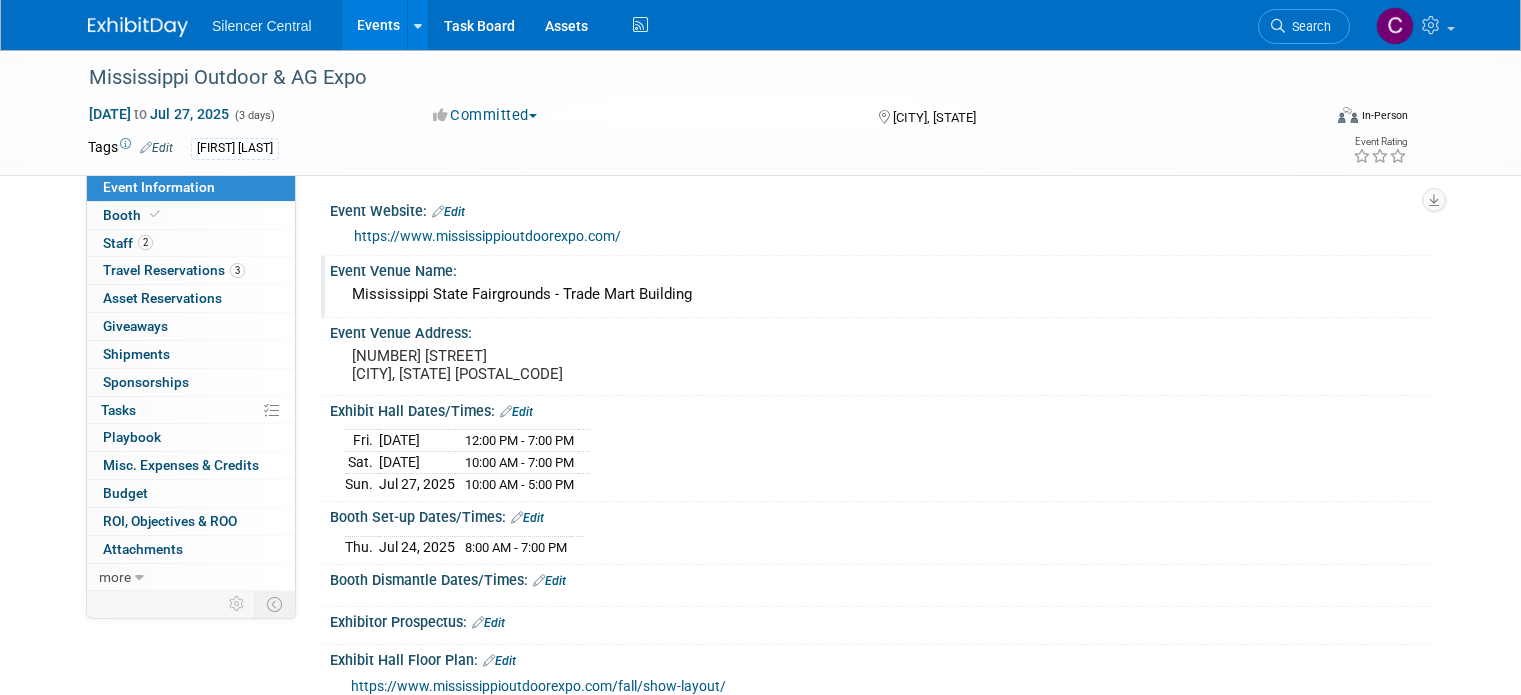 scroll, scrollTop: 0, scrollLeft: 0, axis: both 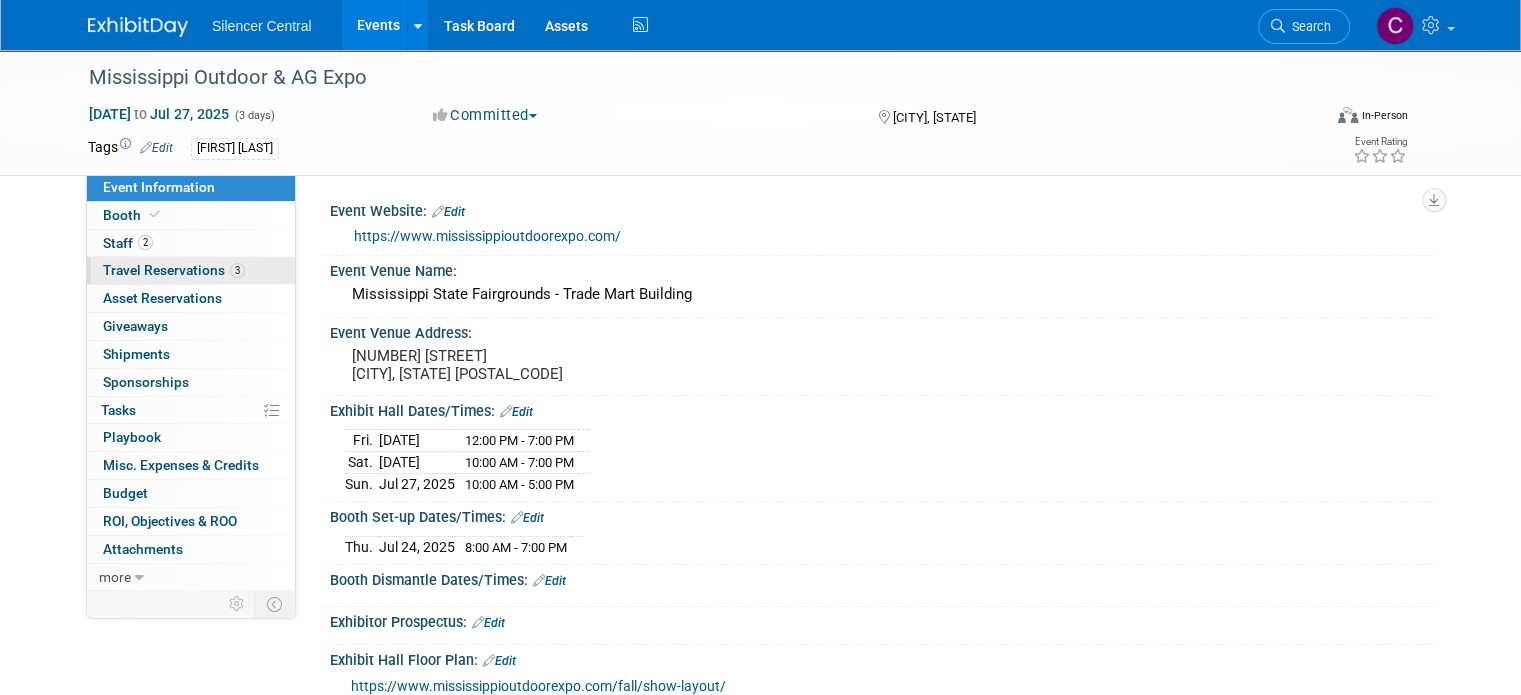 click on "Travel Reservations 3" at bounding box center [174, 270] 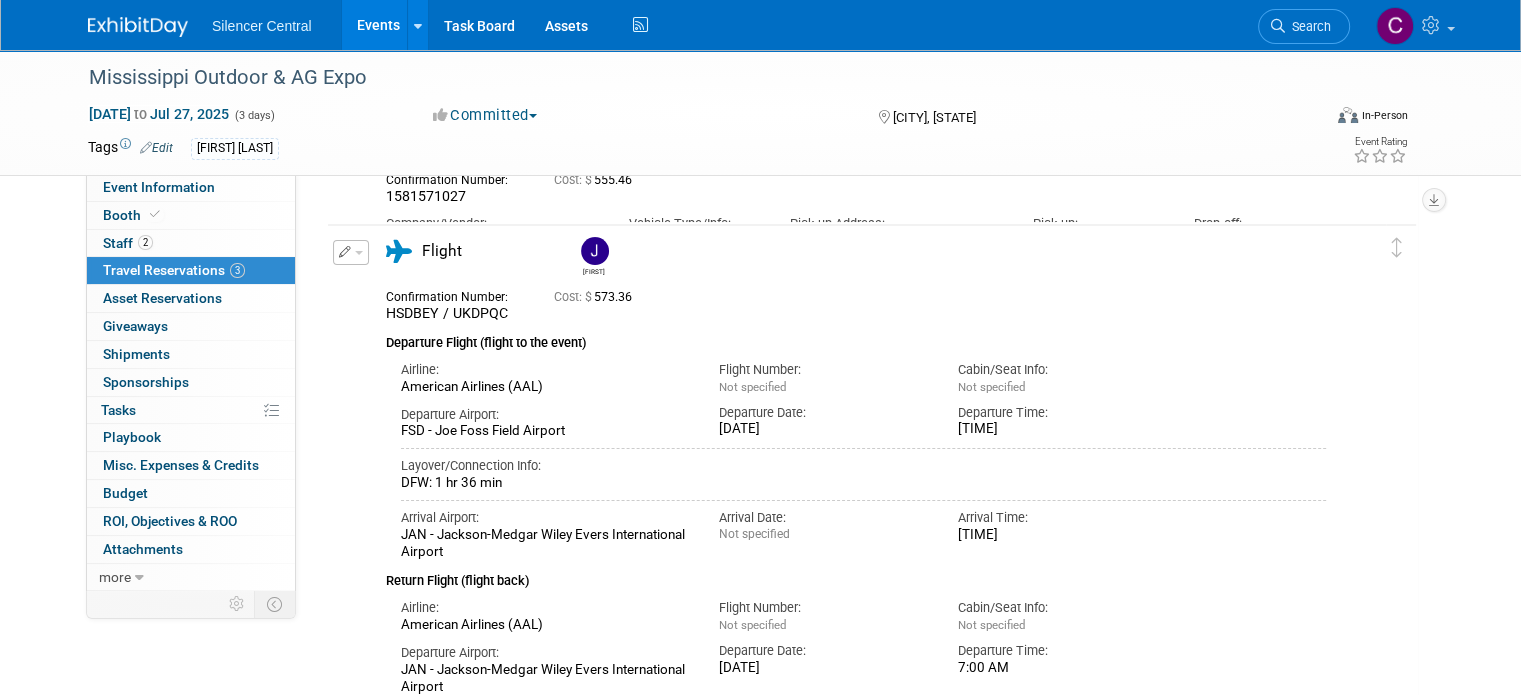 scroll, scrollTop: 0, scrollLeft: 0, axis: both 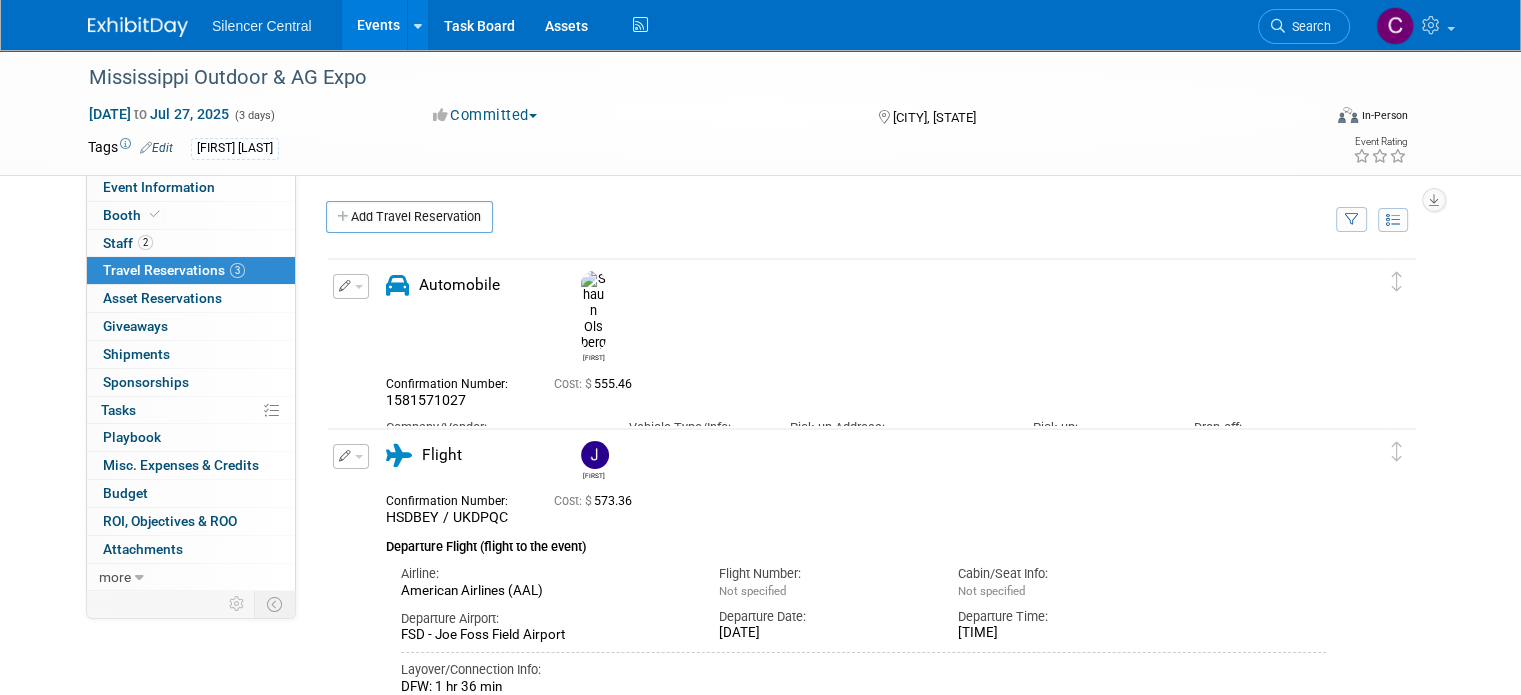 click at bounding box center [138, 27] 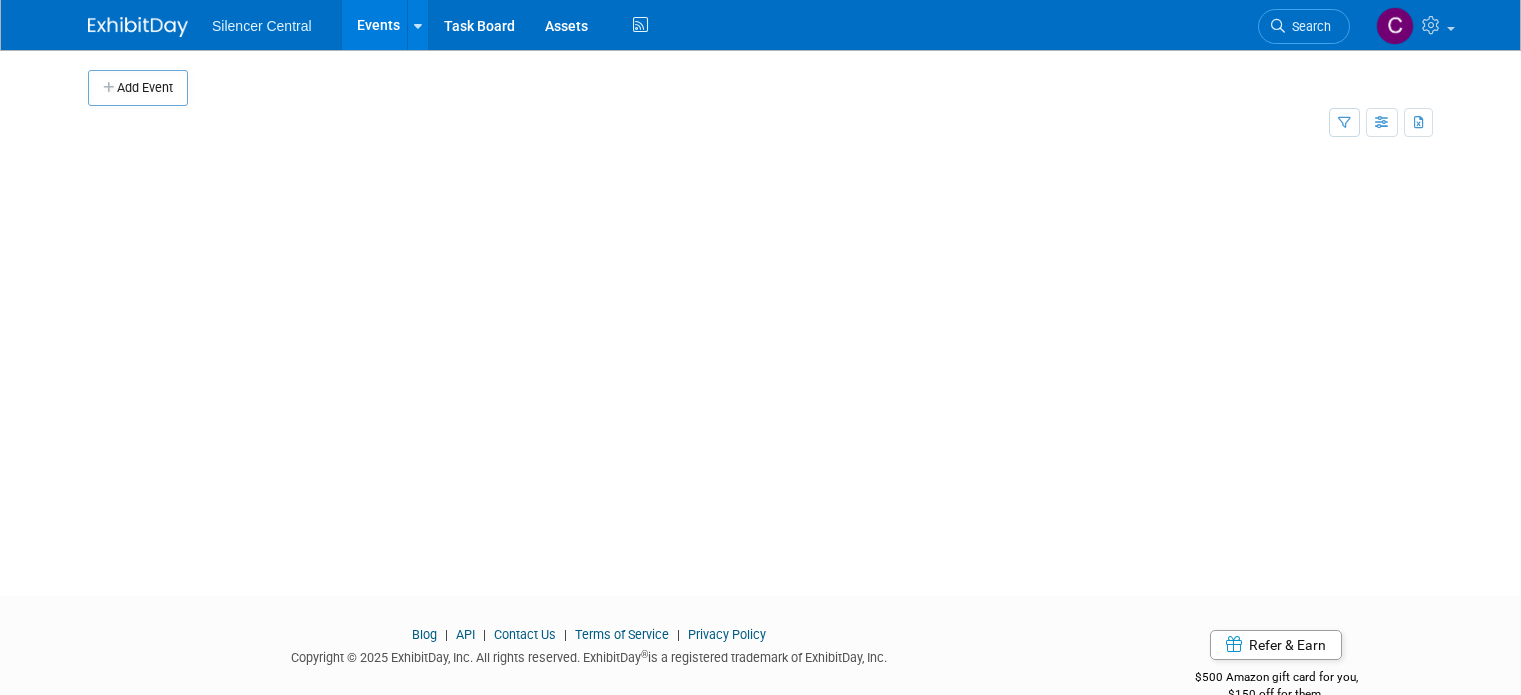 scroll, scrollTop: 0, scrollLeft: 0, axis: both 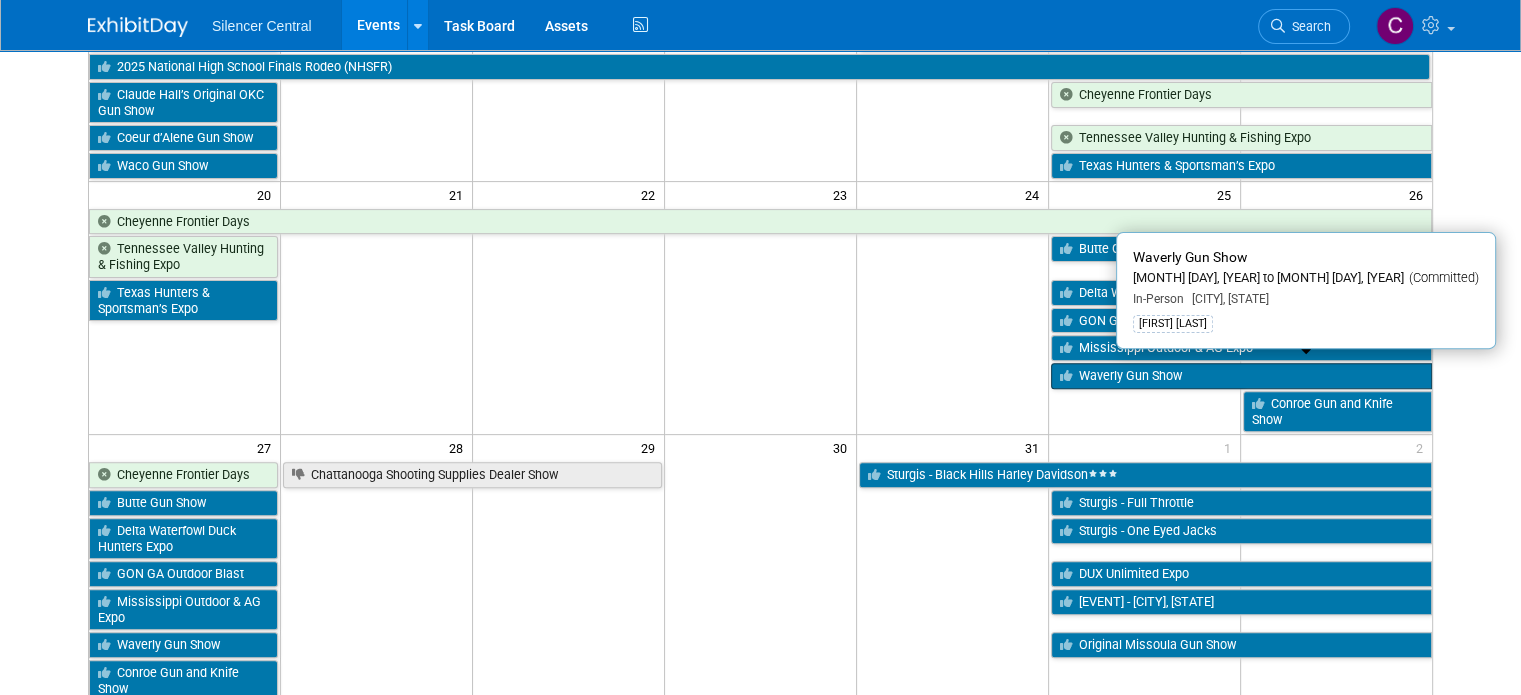 click on "Waverly Gun Show" at bounding box center (1241, 376) 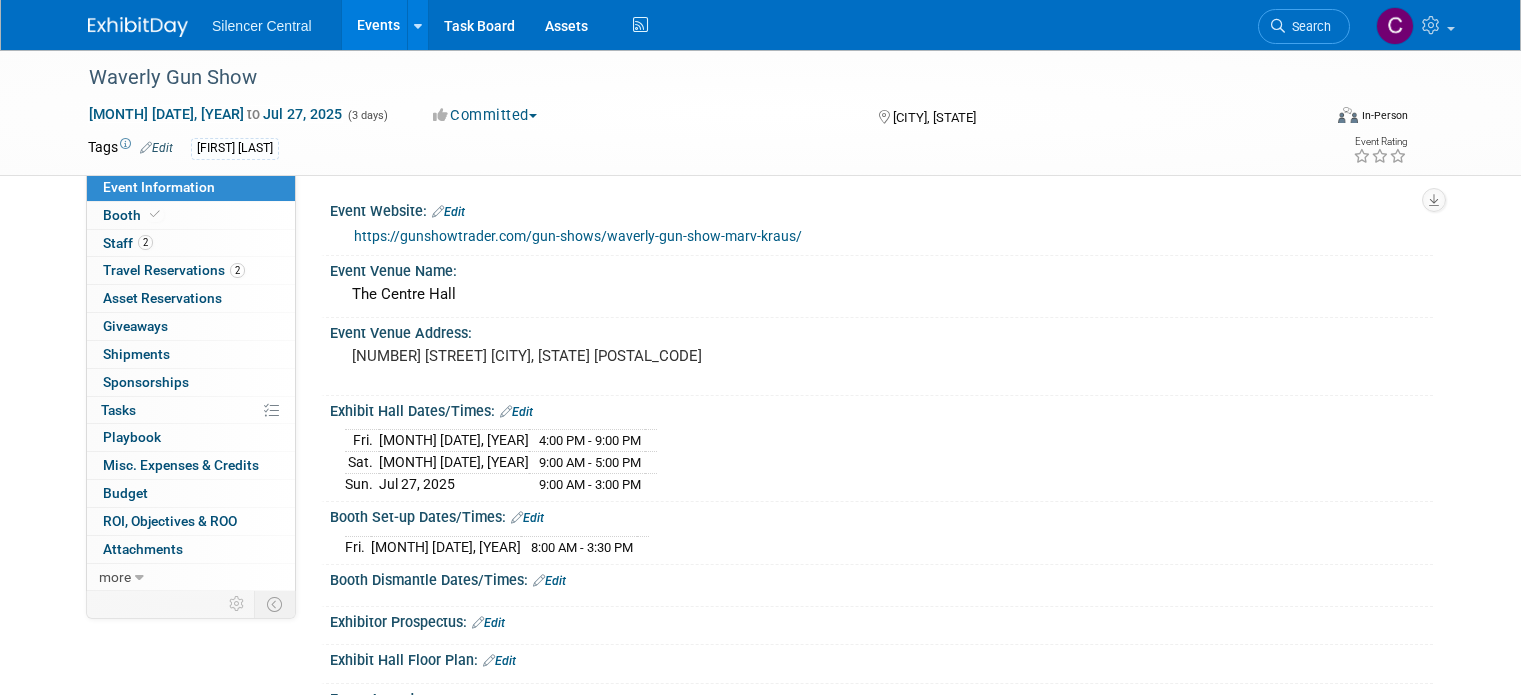 scroll, scrollTop: 0, scrollLeft: 0, axis: both 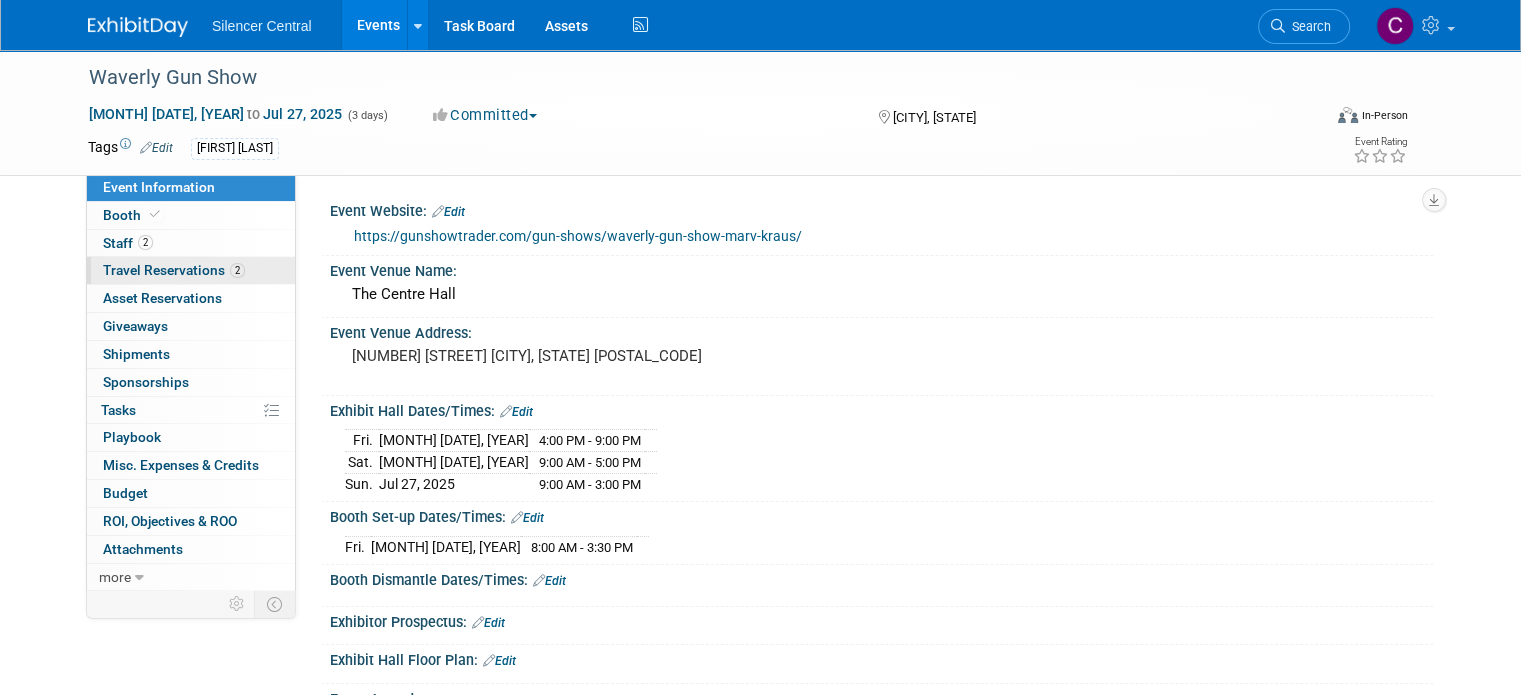 click on "Travel Reservations 2" at bounding box center (174, 270) 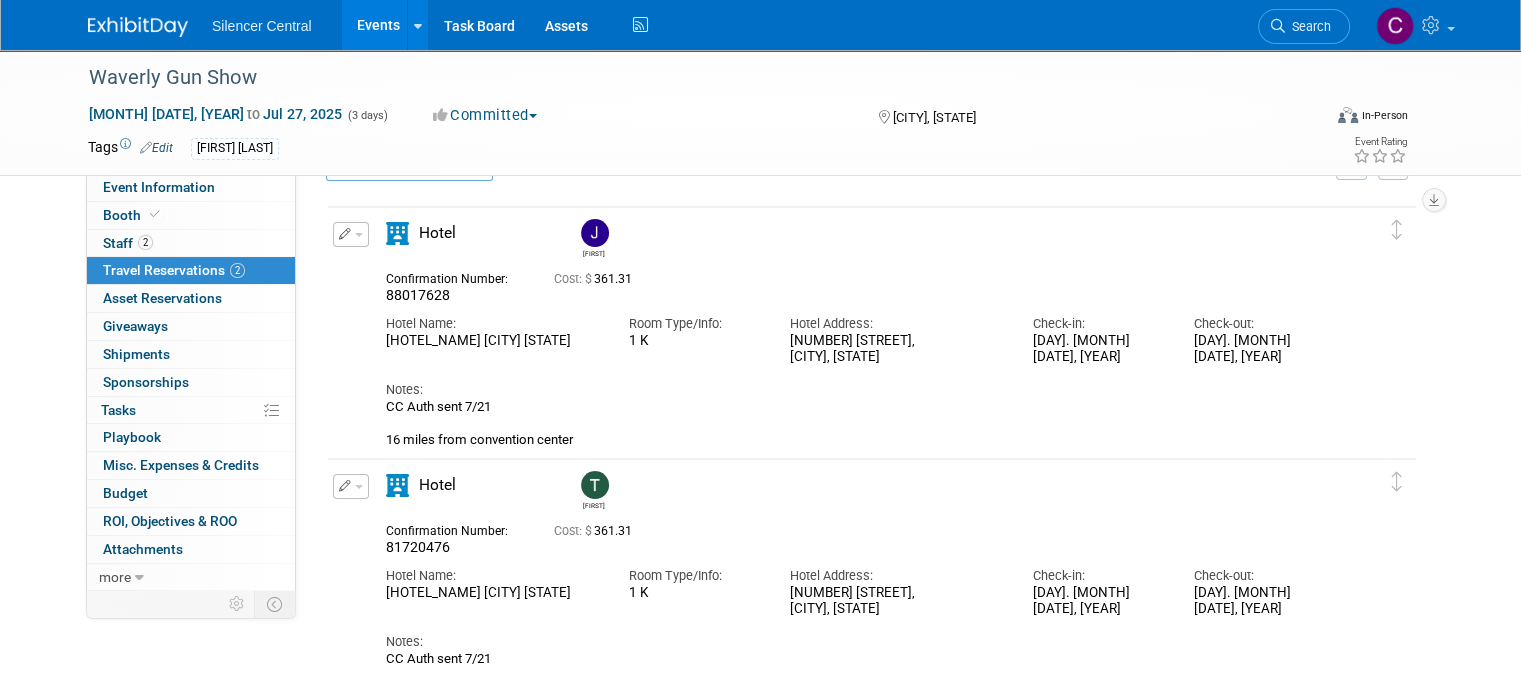 scroll, scrollTop: 51, scrollLeft: 0, axis: vertical 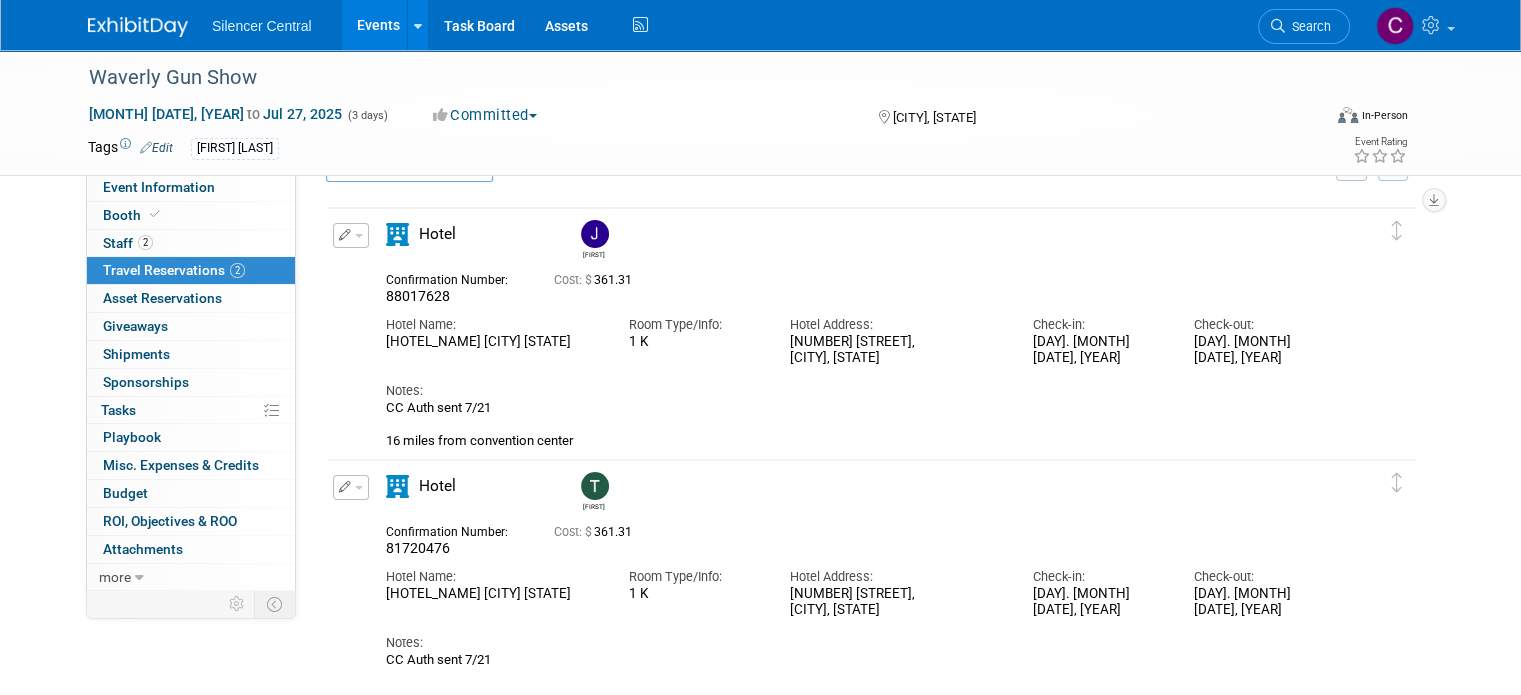 click at bounding box center (138, 27) 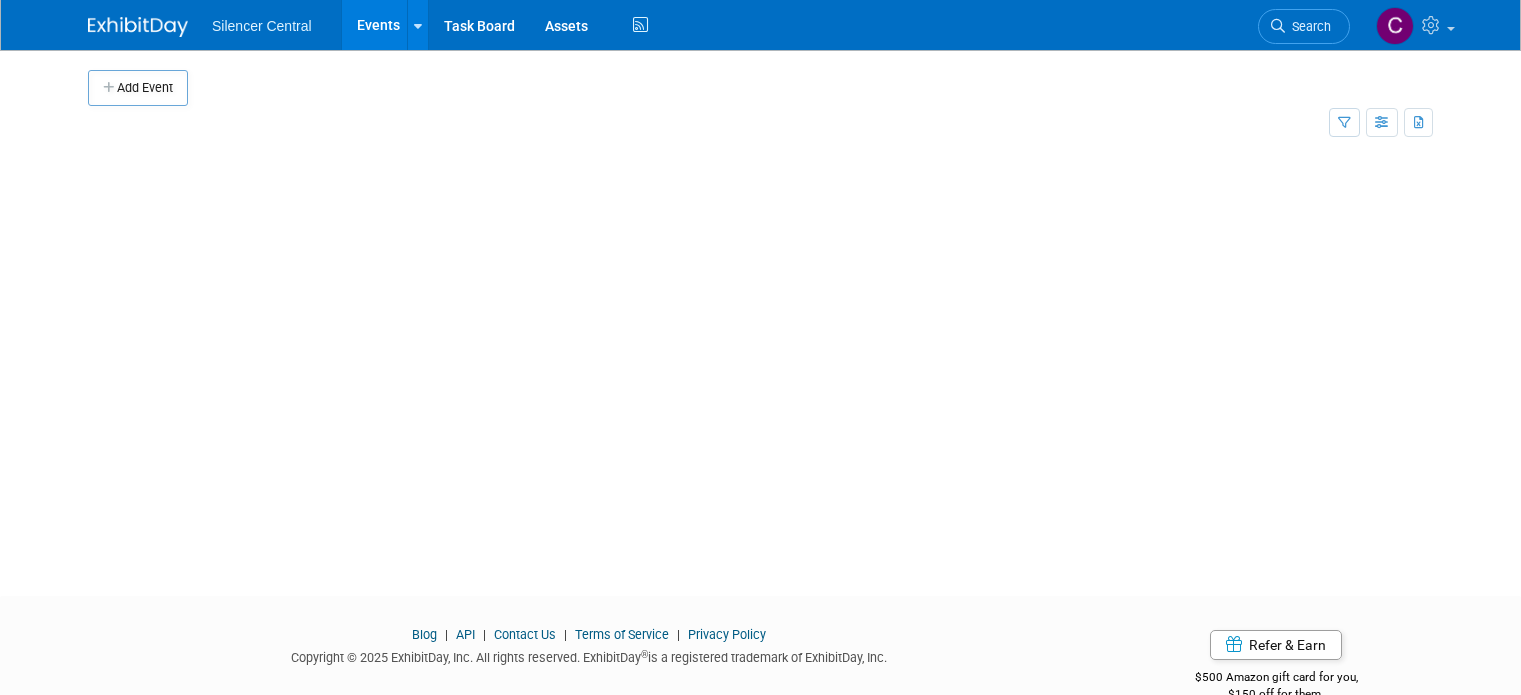 scroll, scrollTop: 0, scrollLeft: 0, axis: both 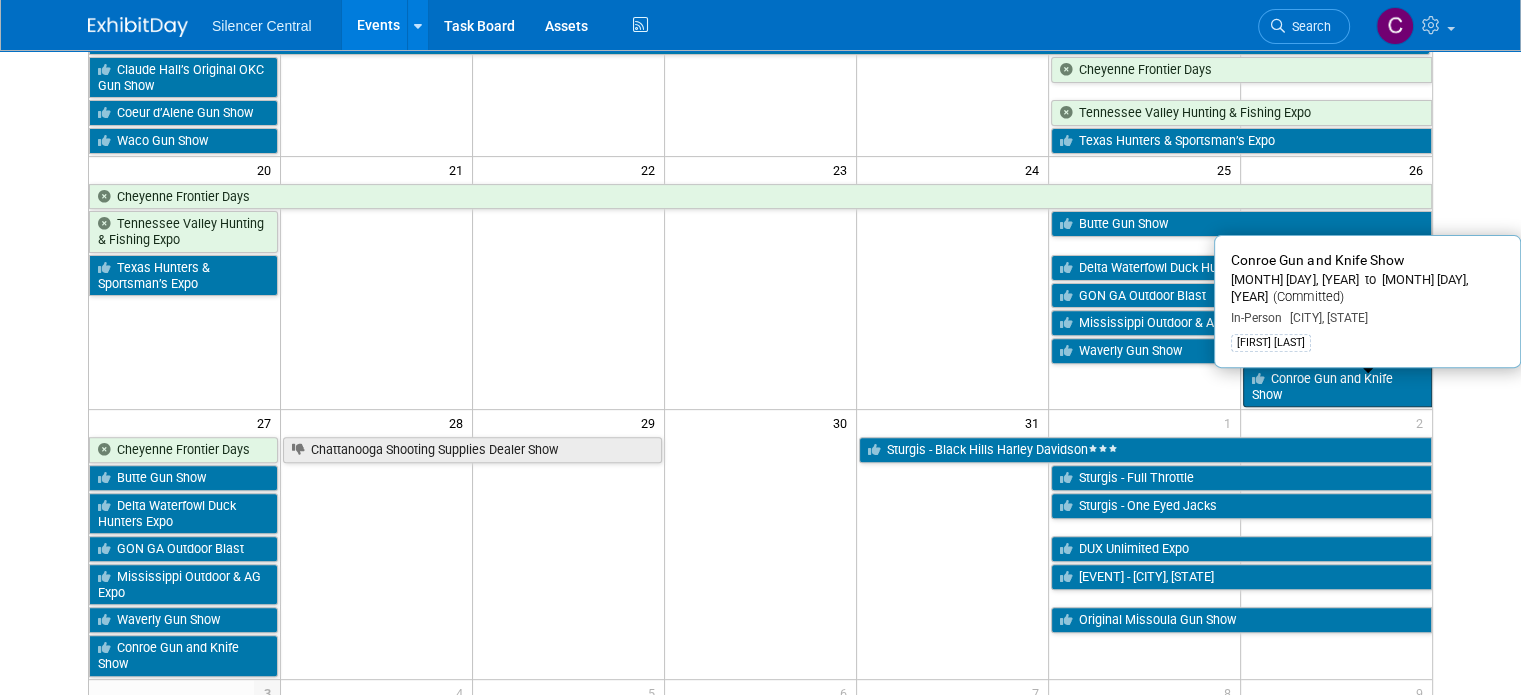 click on "Conroe Gun and Knife Show" at bounding box center [1337, 386] 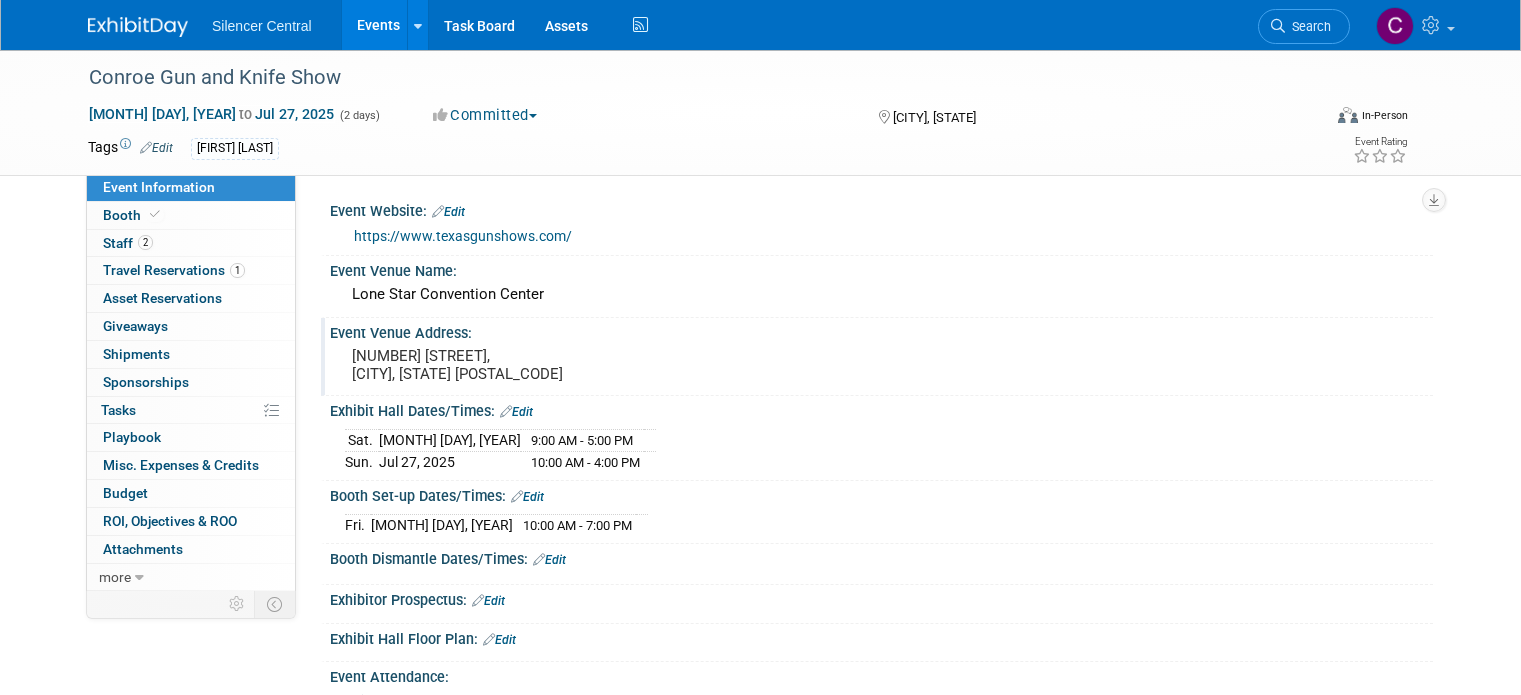scroll, scrollTop: 0, scrollLeft: 0, axis: both 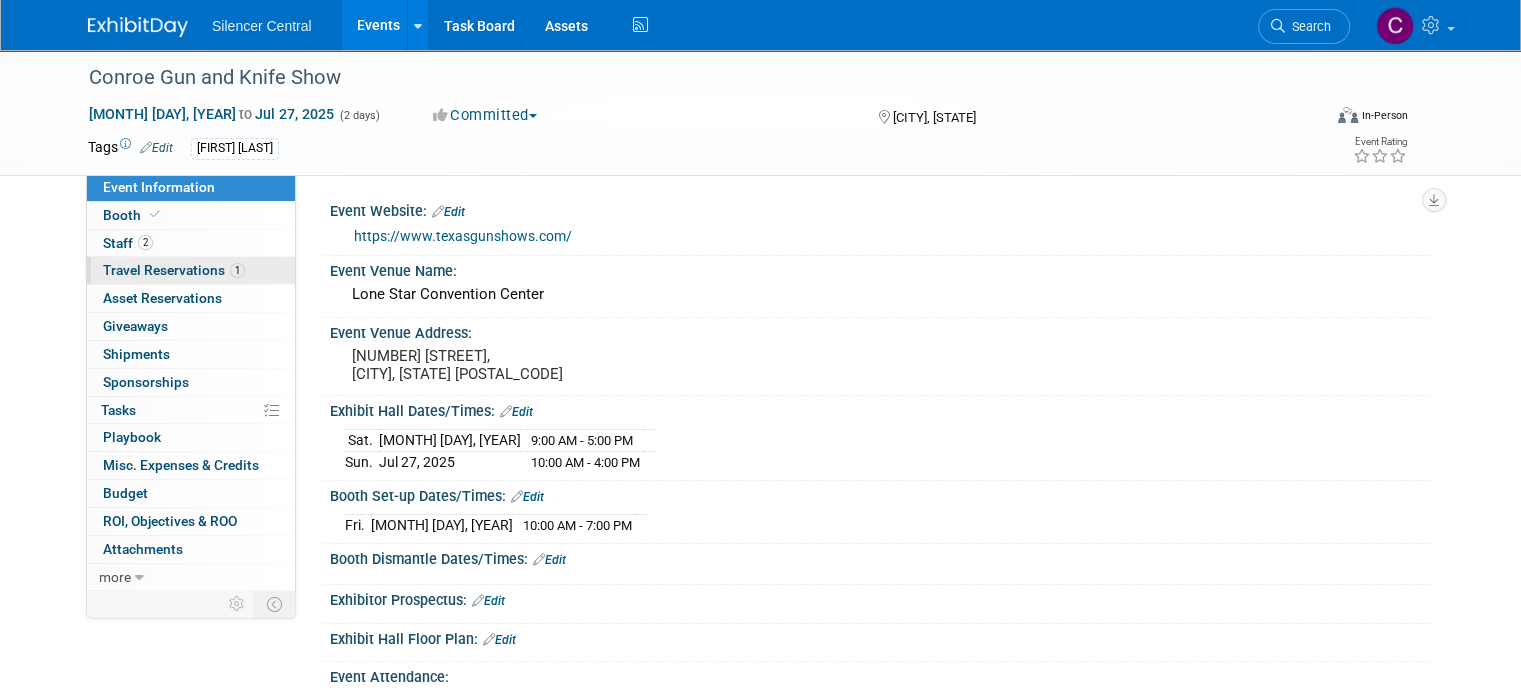 click on "Travel Reservations 1" at bounding box center [174, 270] 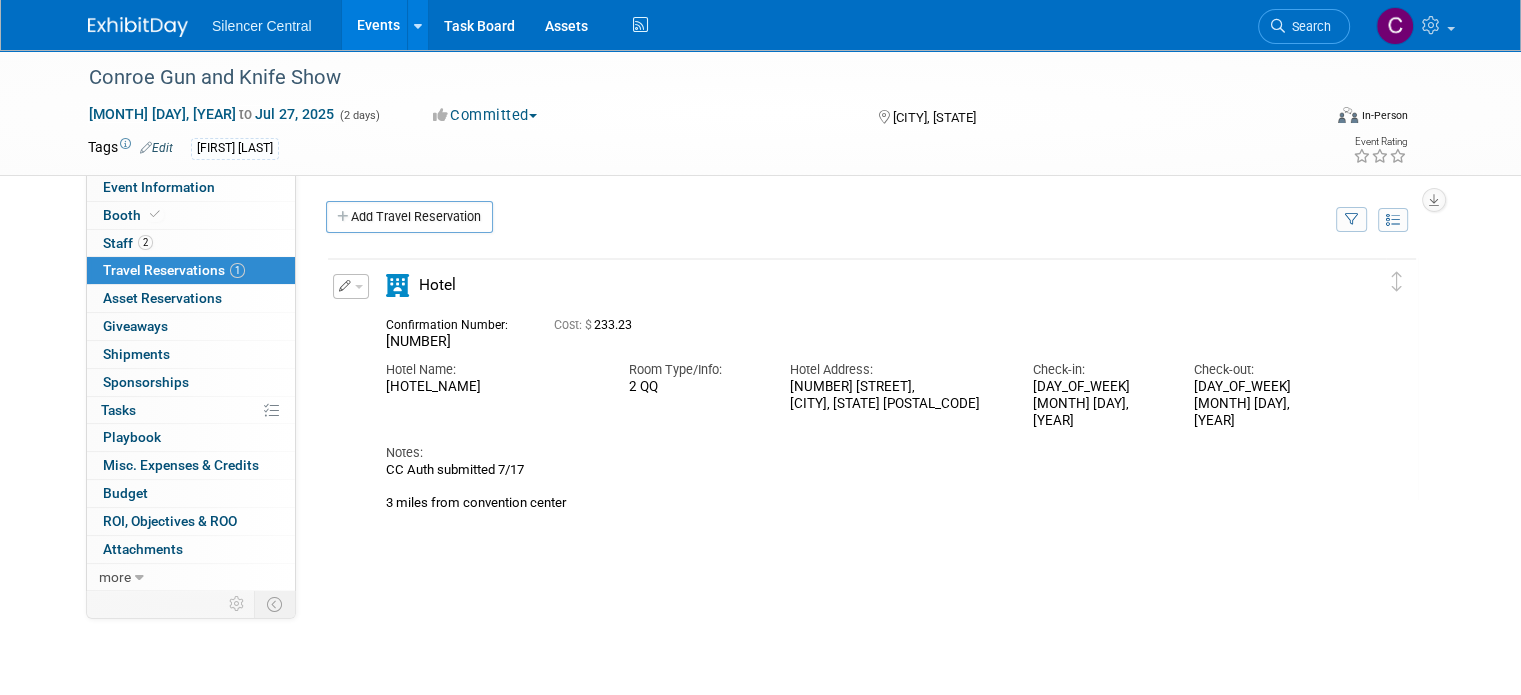 click at bounding box center (138, 27) 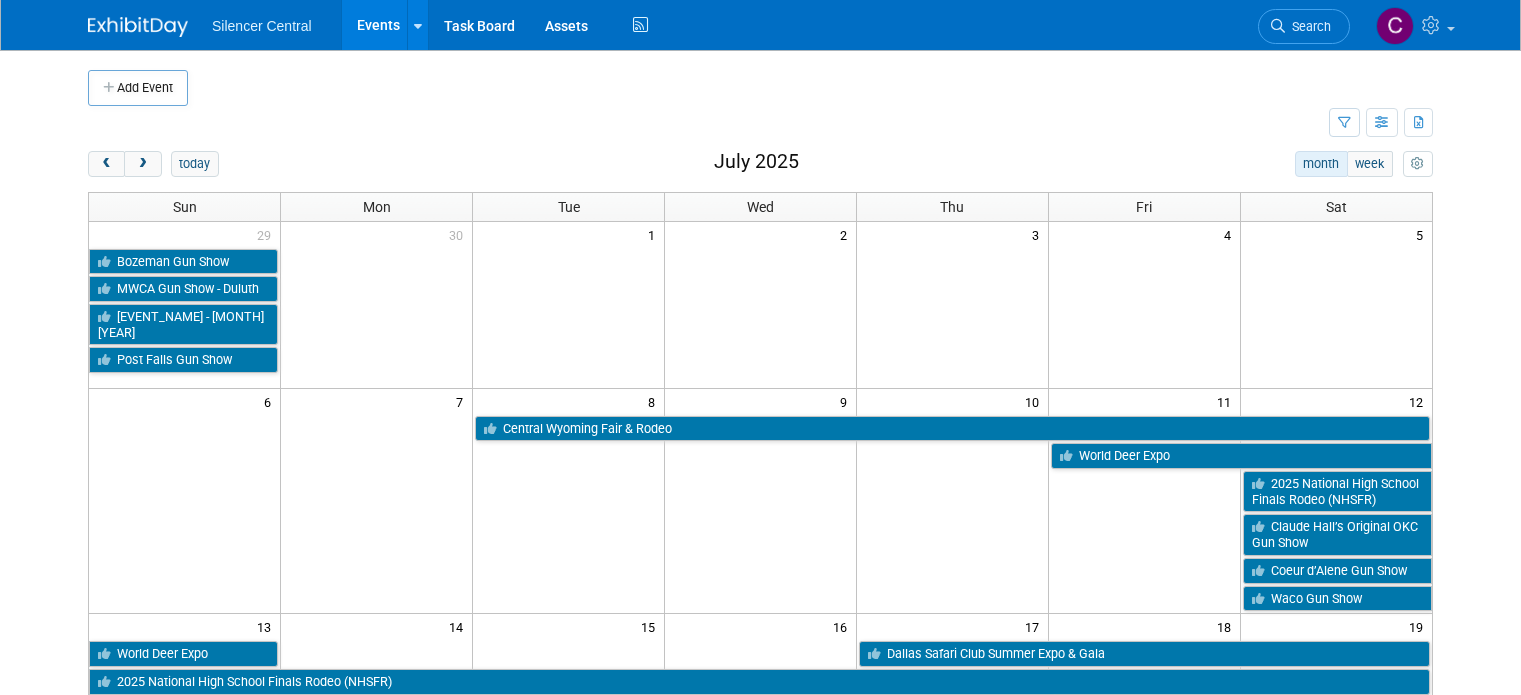 scroll, scrollTop: 0, scrollLeft: 0, axis: both 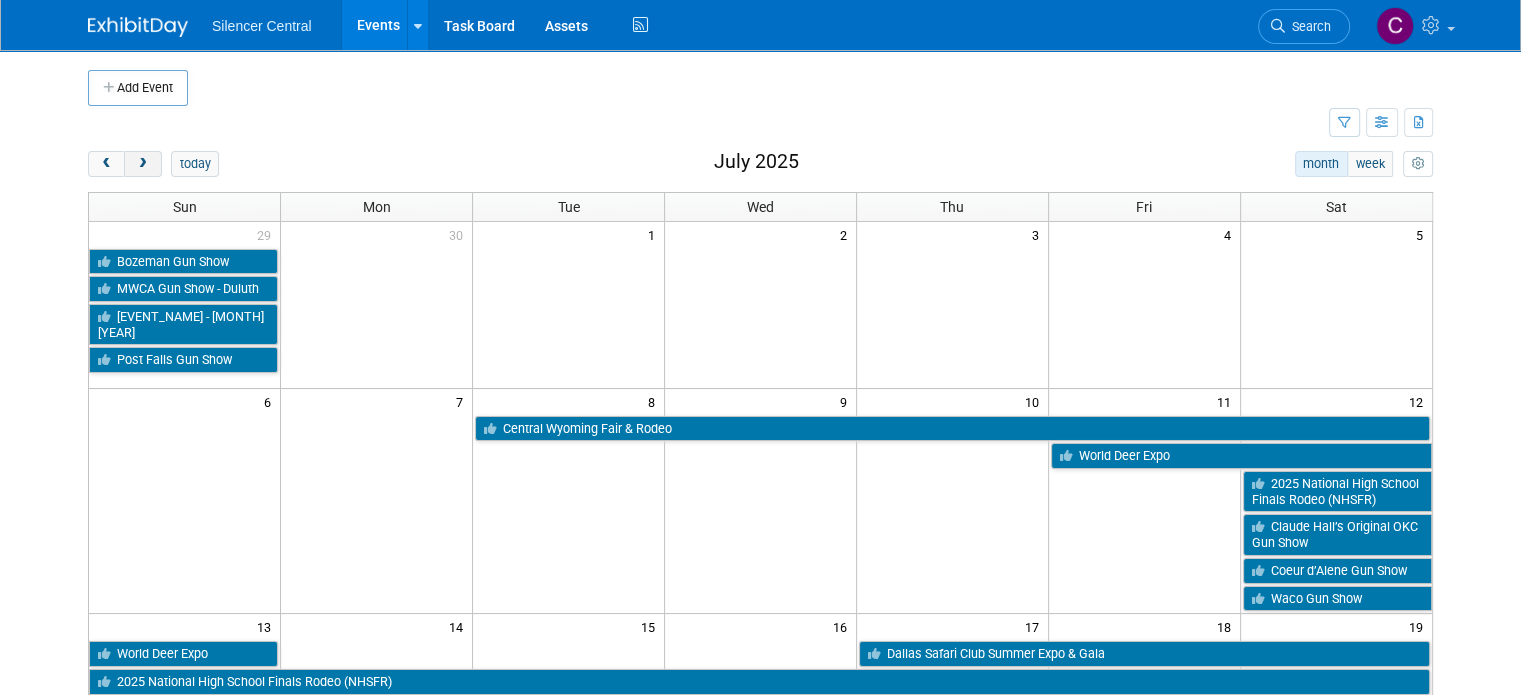 click at bounding box center [142, 164] 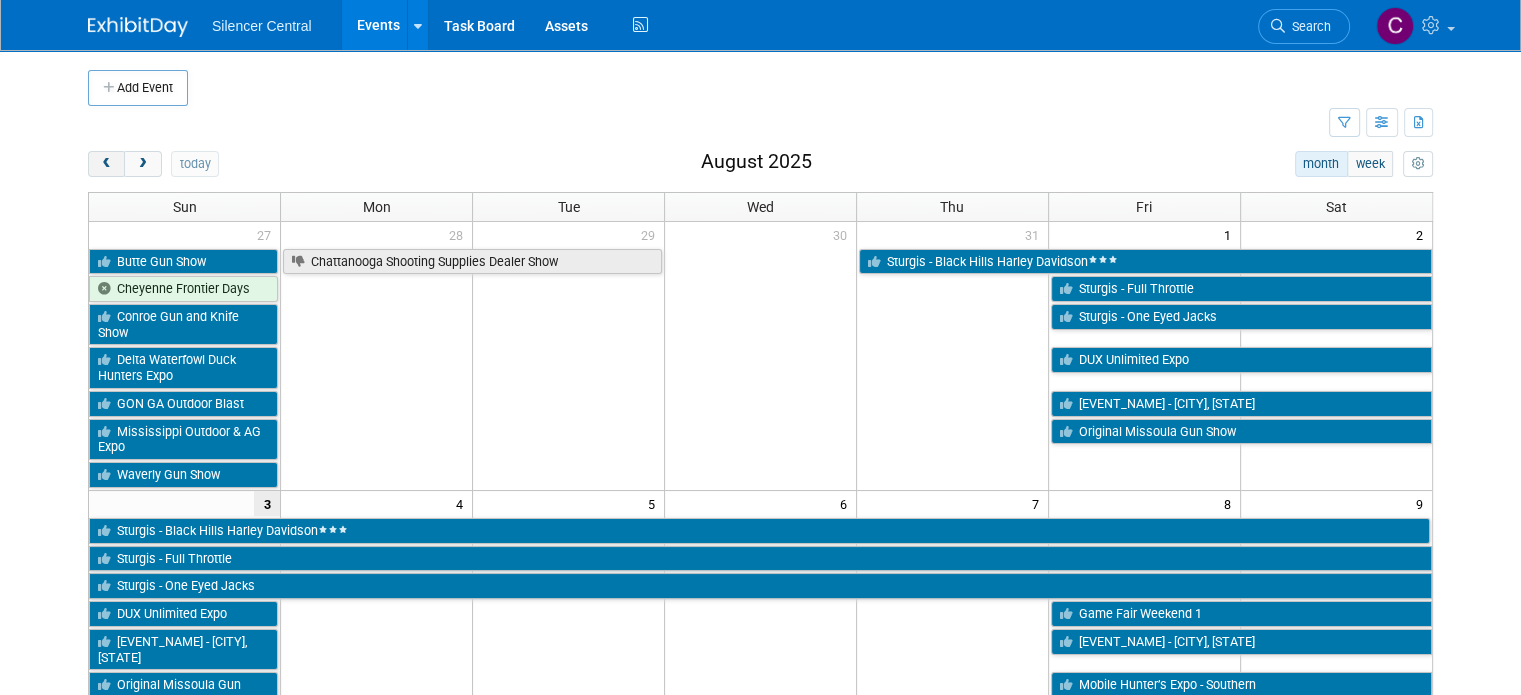 click at bounding box center [106, 164] 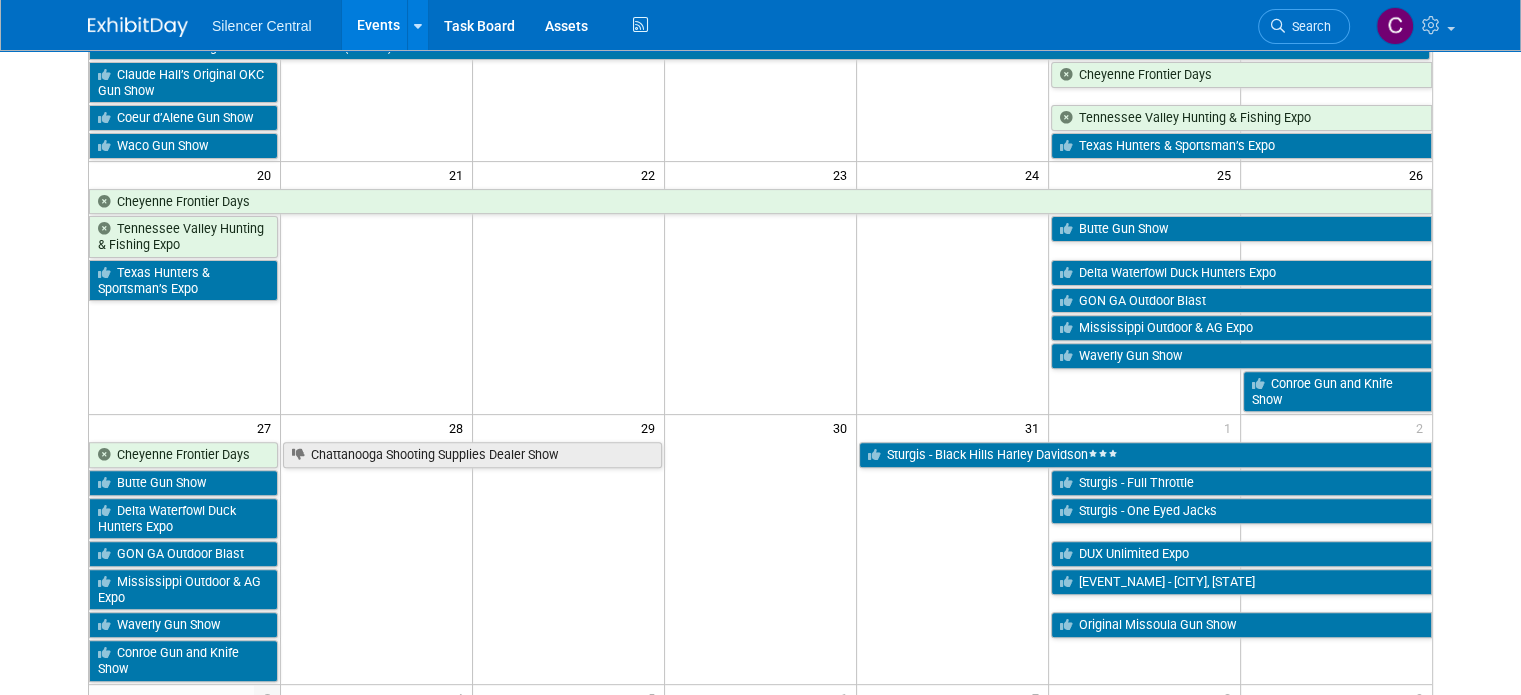 scroll, scrollTop: 608, scrollLeft: 0, axis: vertical 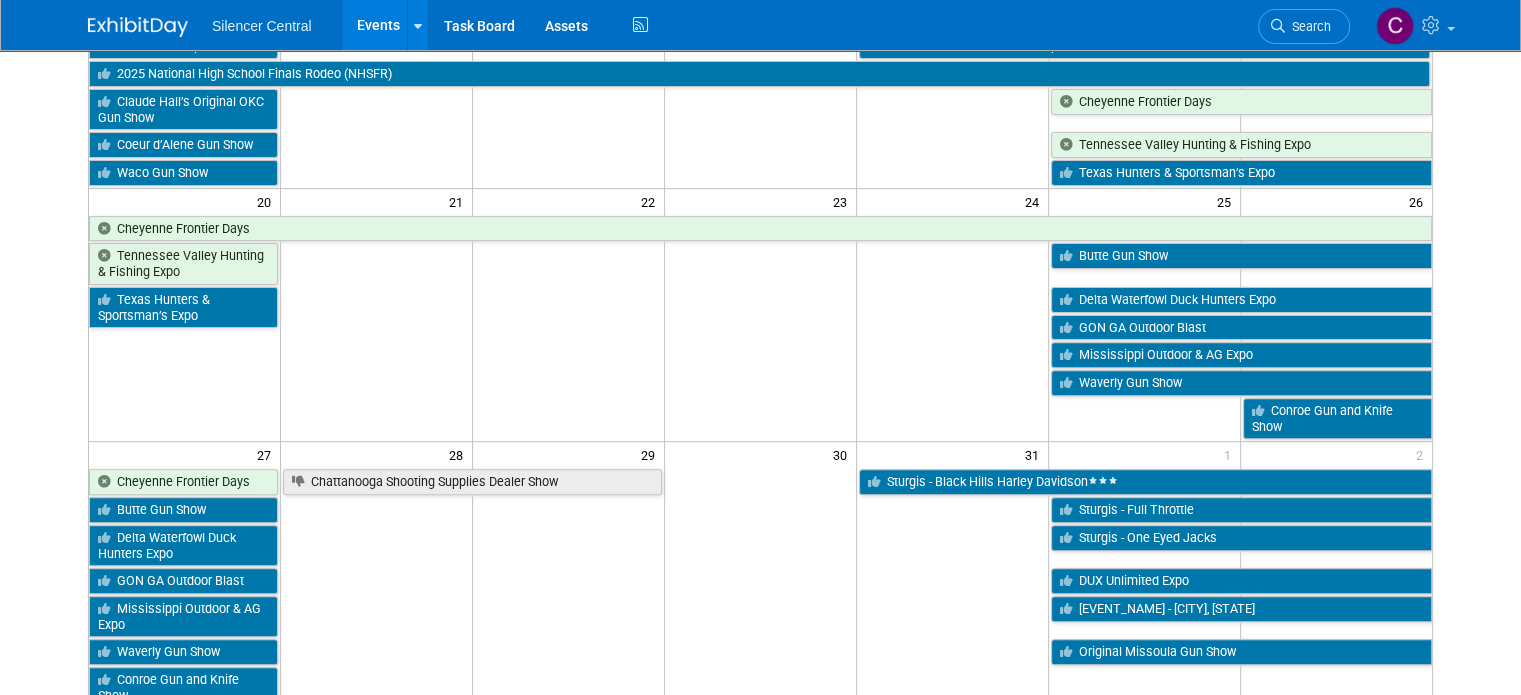 click at bounding box center (569, 340) 